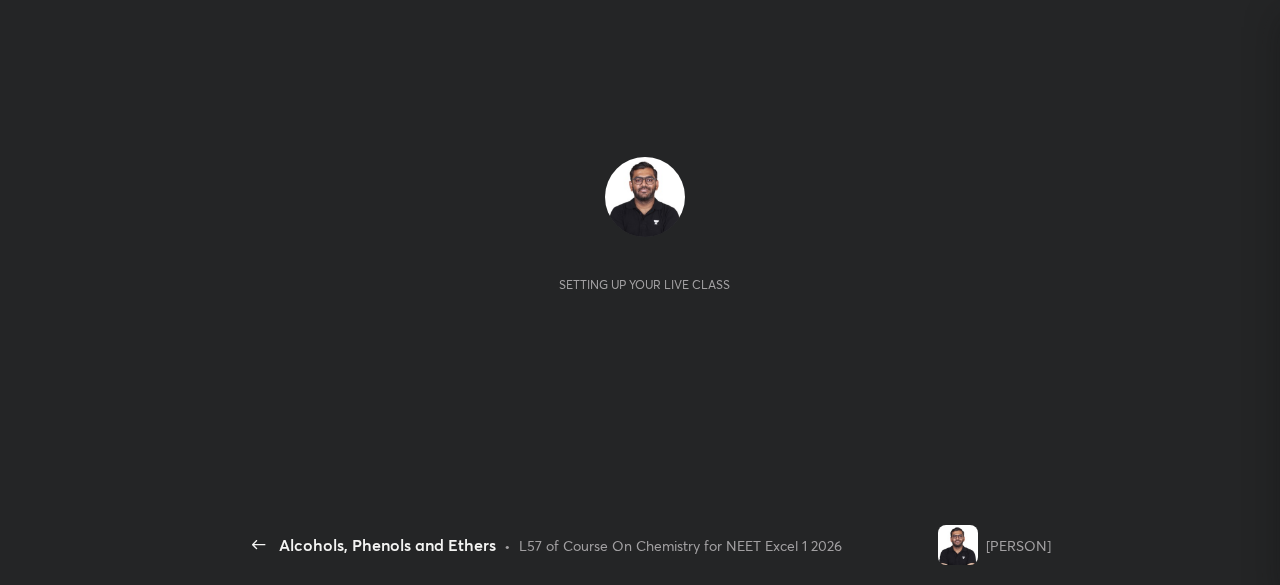 scroll, scrollTop: 0, scrollLeft: 0, axis: both 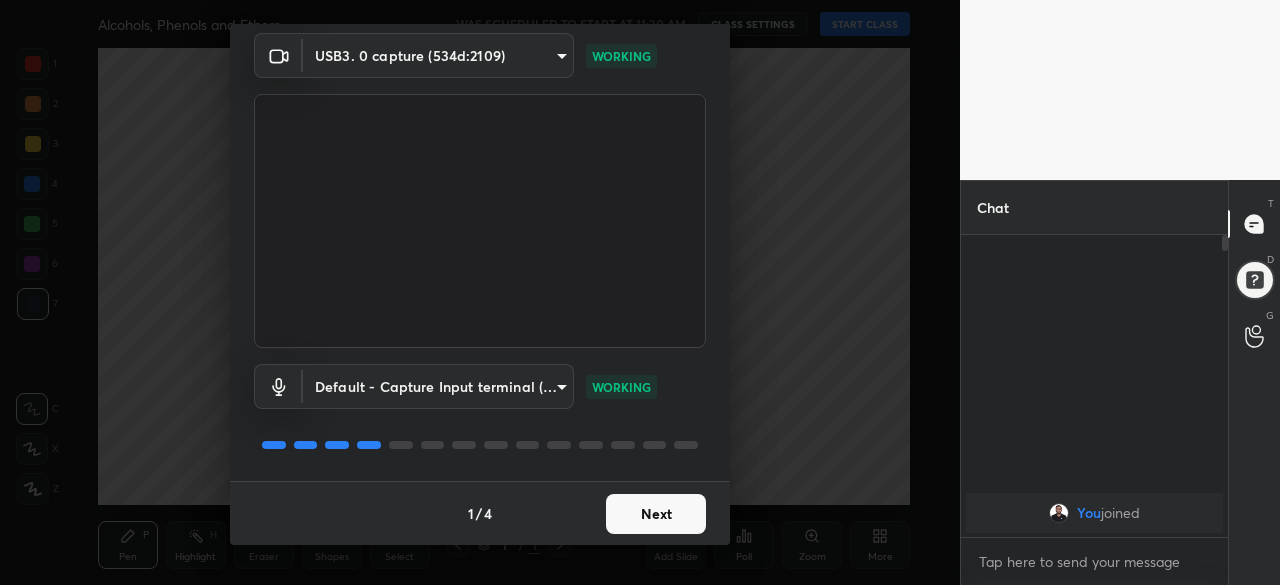 click on "Next" at bounding box center (656, 514) 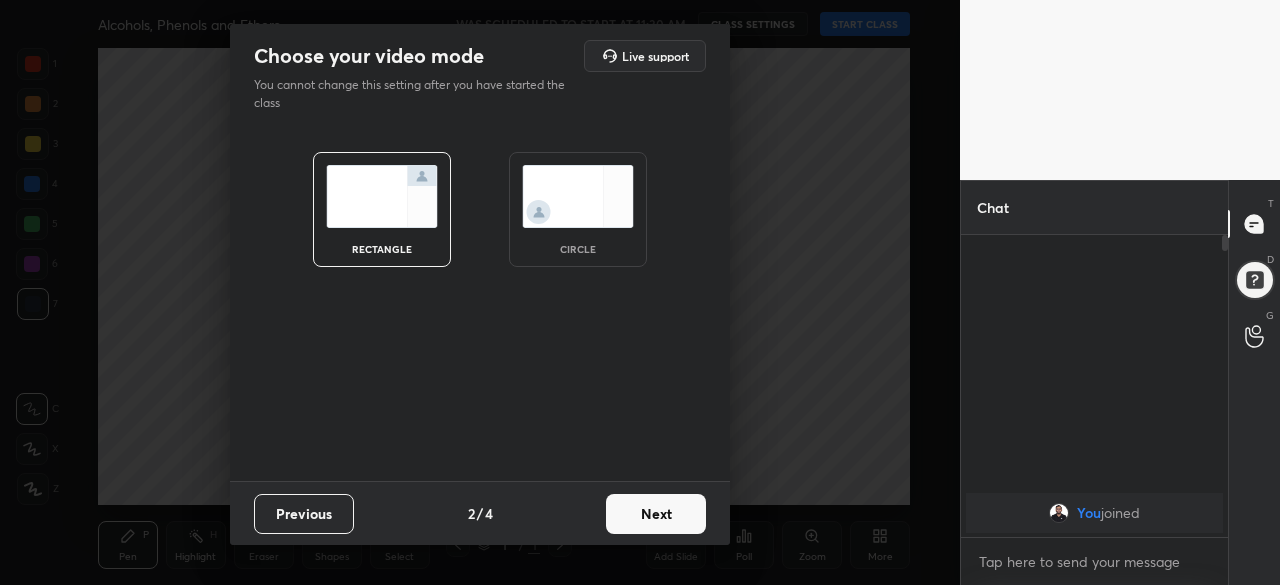 click on "Next" at bounding box center [656, 514] 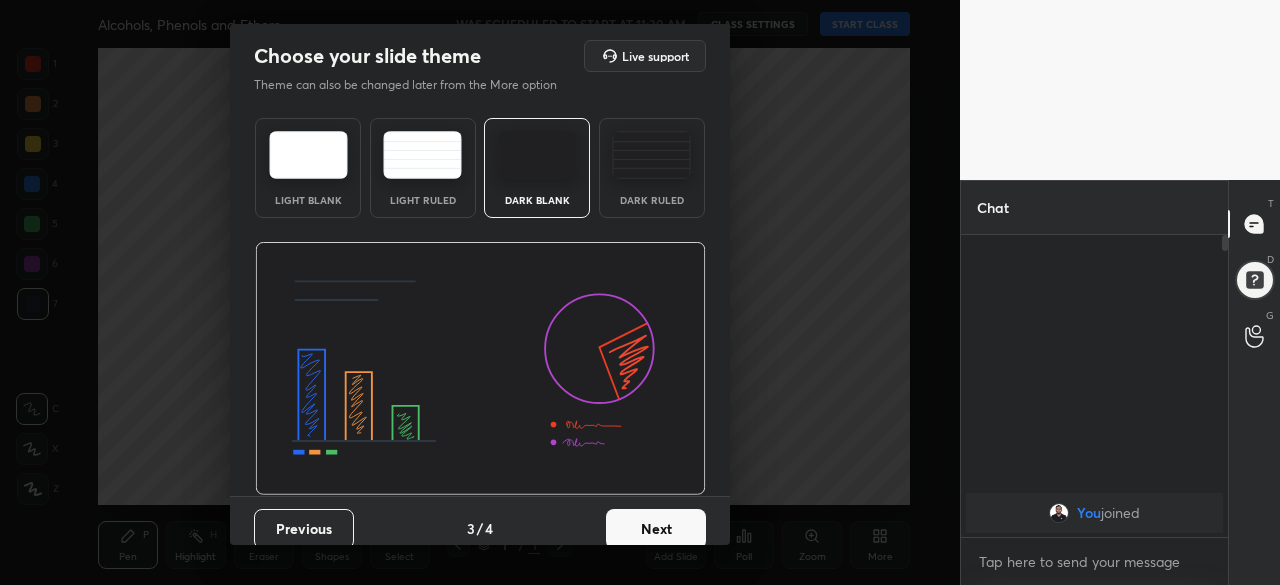 click at bounding box center [651, 155] 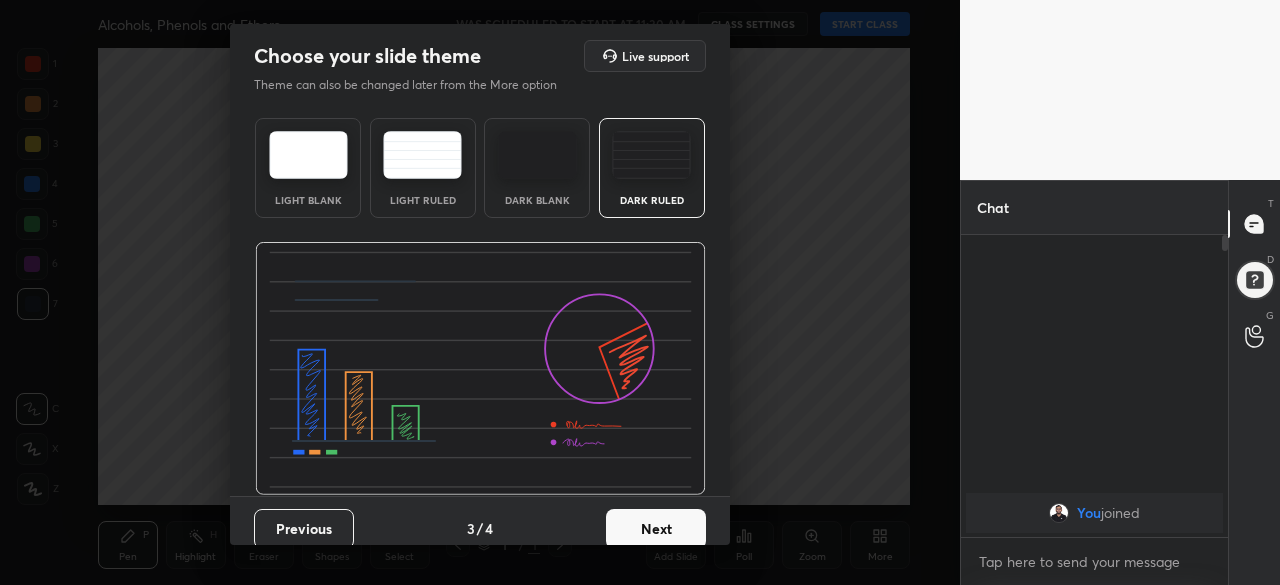 scroll, scrollTop: 15, scrollLeft: 0, axis: vertical 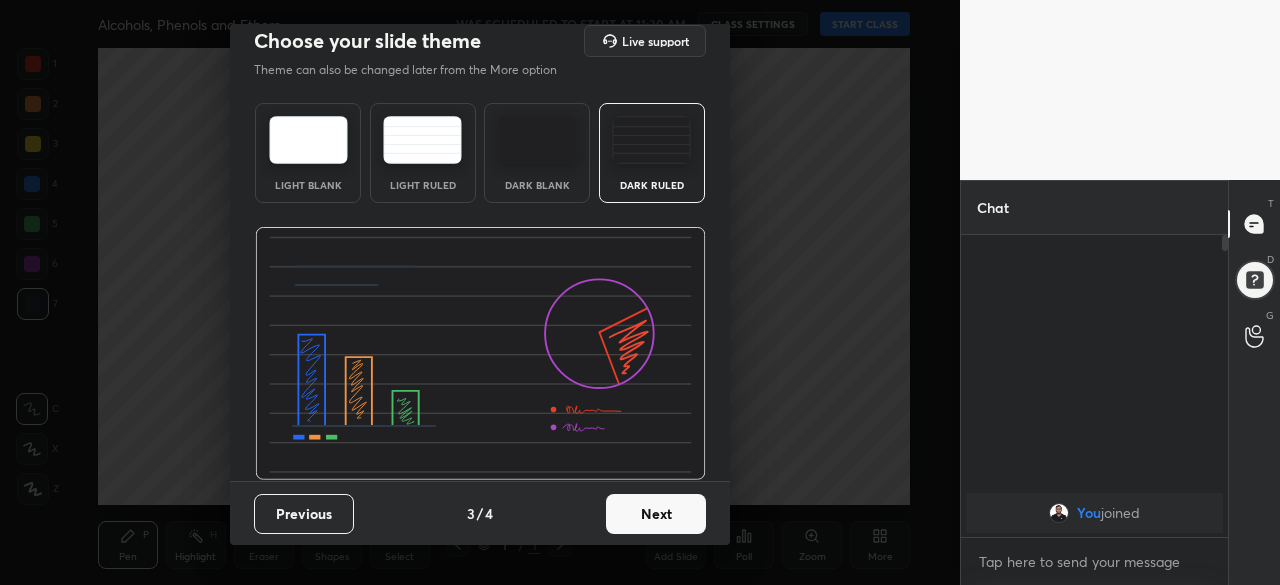 click on "Next" at bounding box center (656, 514) 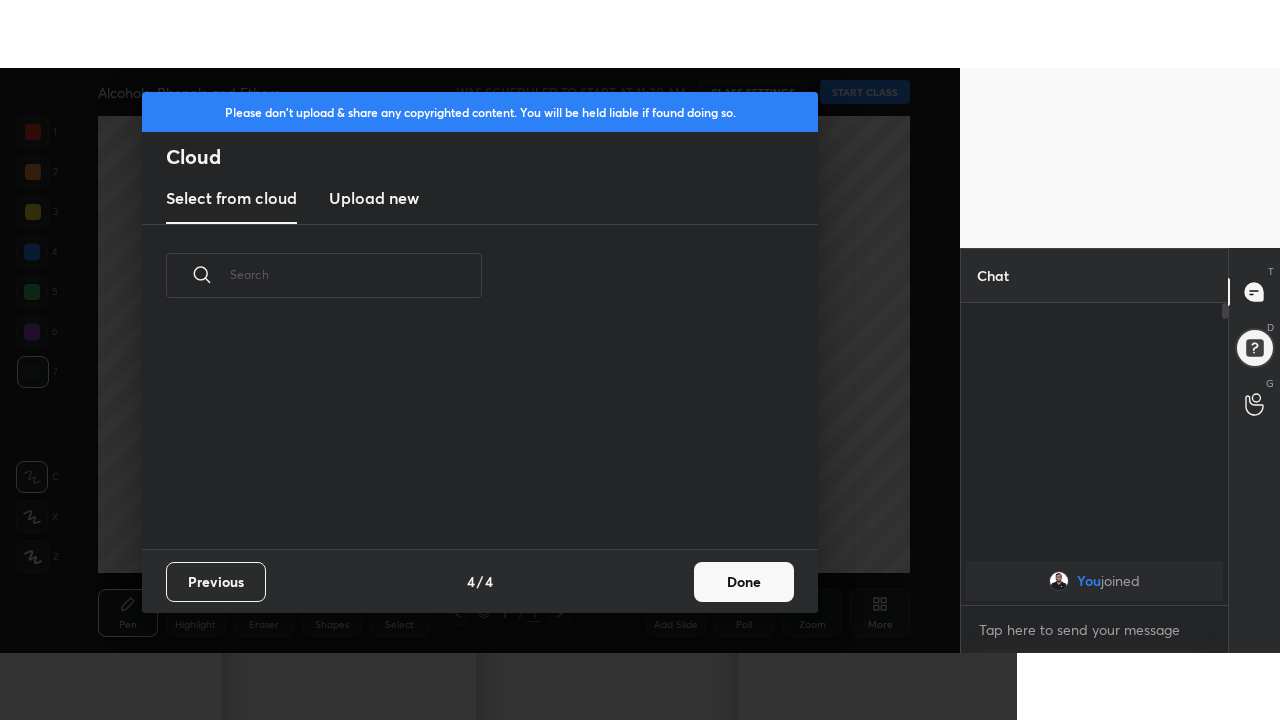 scroll, scrollTop: 0, scrollLeft: 0, axis: both 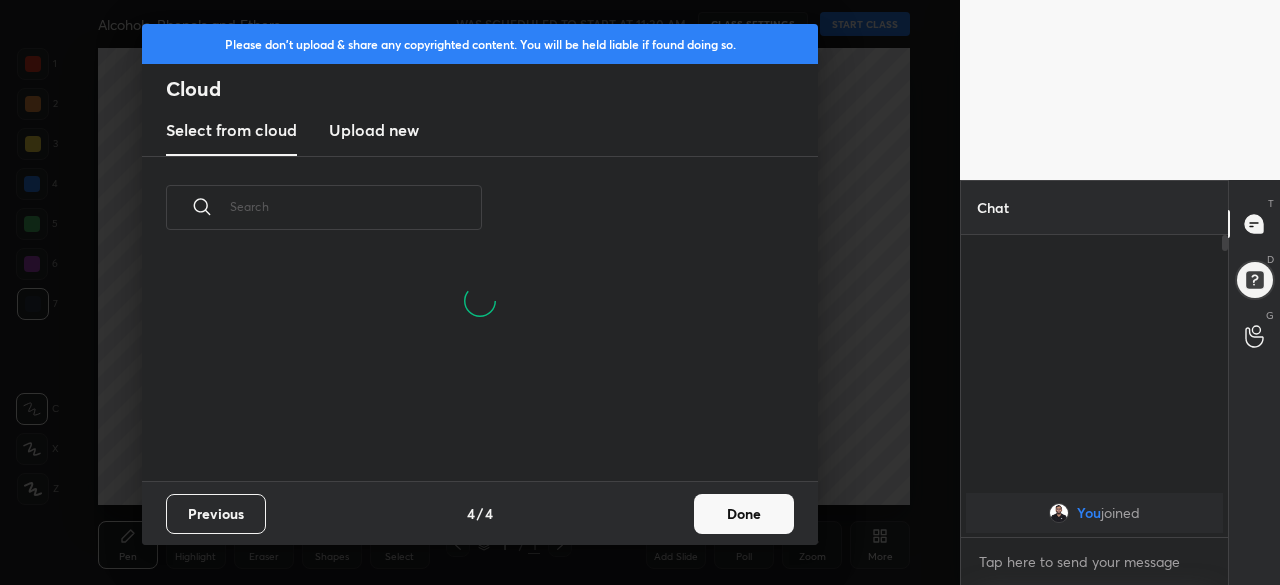 click on "Done" at bounding box center (744, 514) 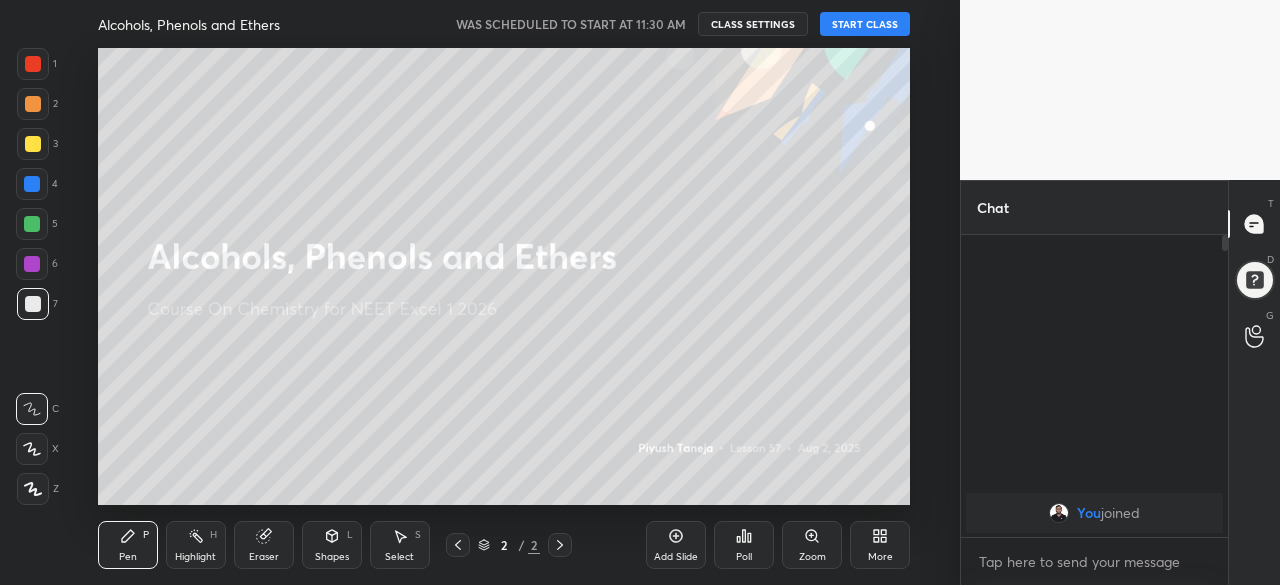 click on "START CLASS" at bounding box center (865, 24) 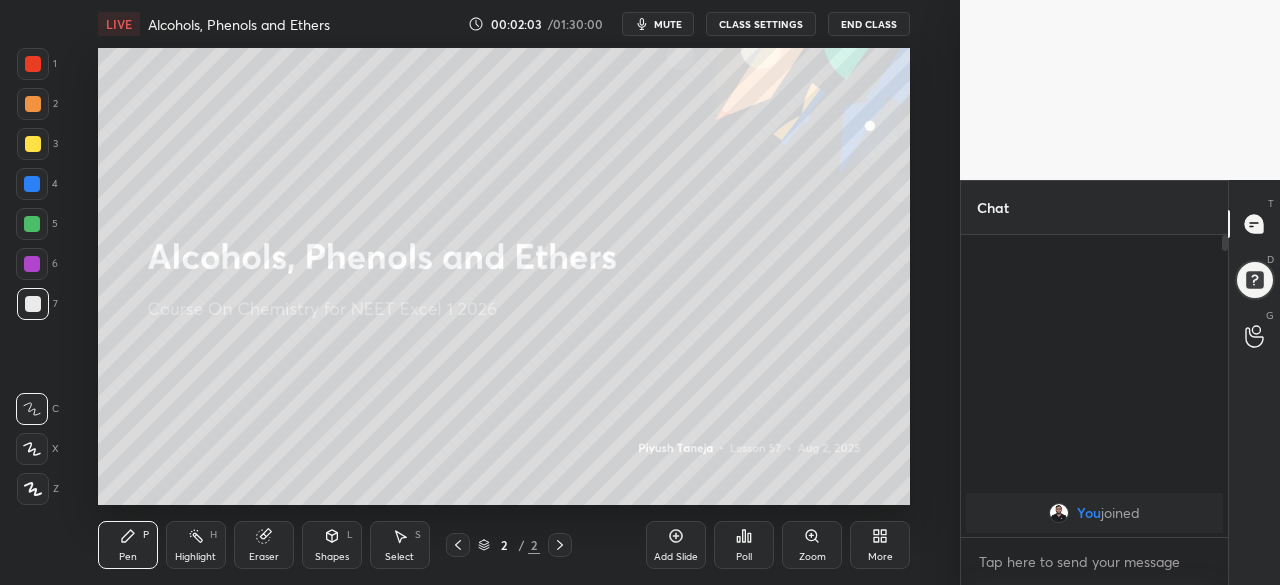 click on "Add Slide" at bounding box center [676, 545] 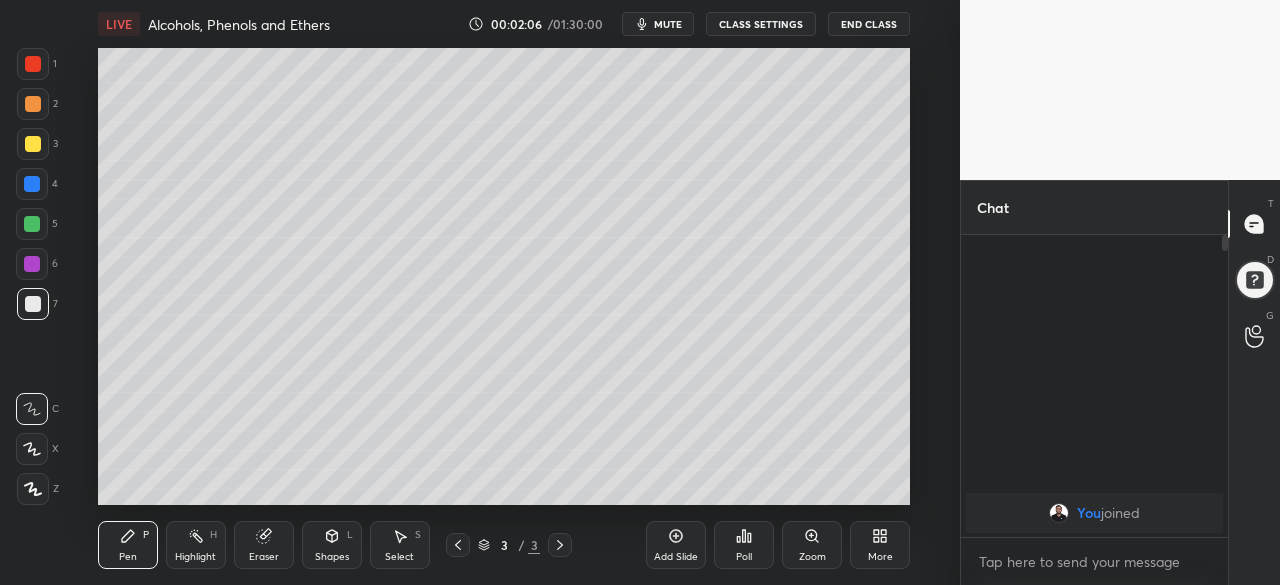 click on "More" at bounding box center [880, 545] 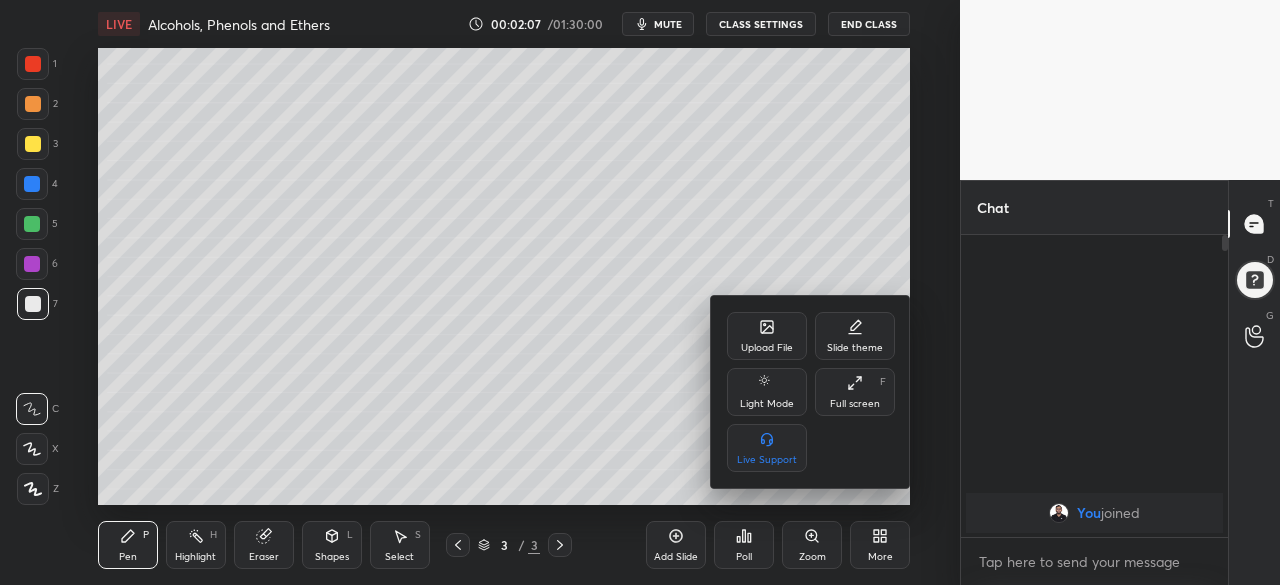 click 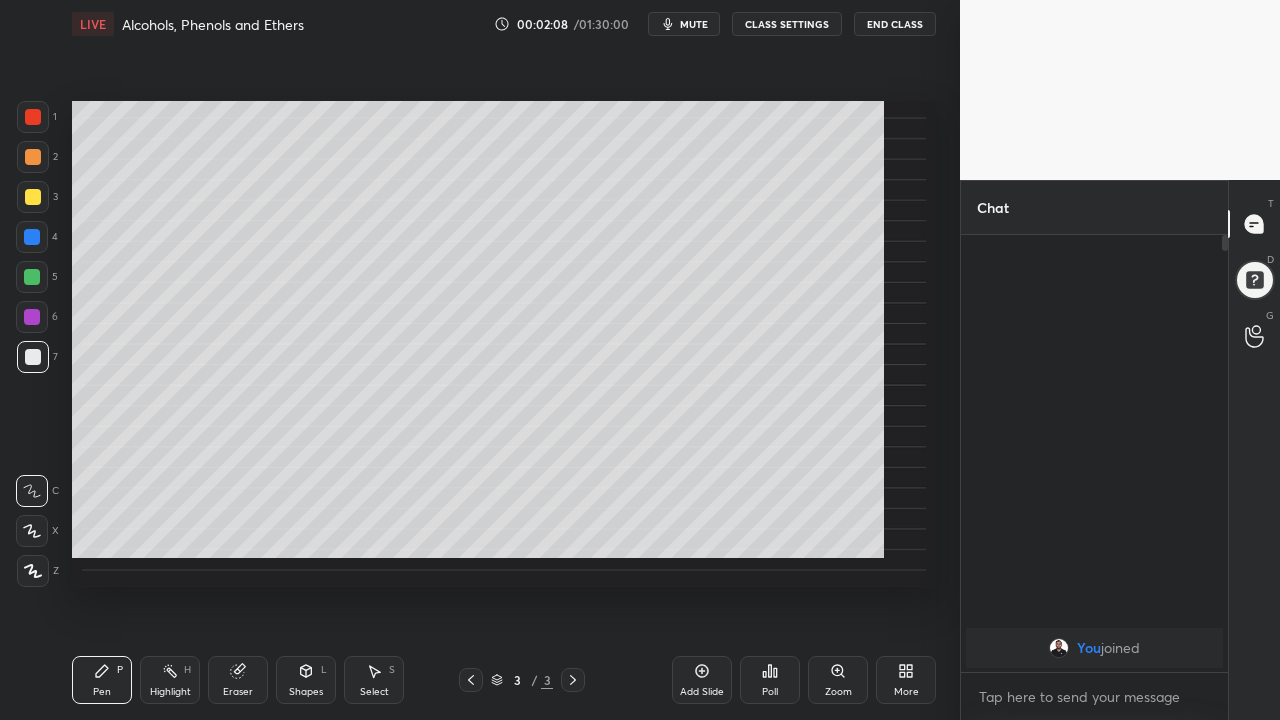 scroll, scrollTop: 99408, scrollLeft: 99120, axis: both 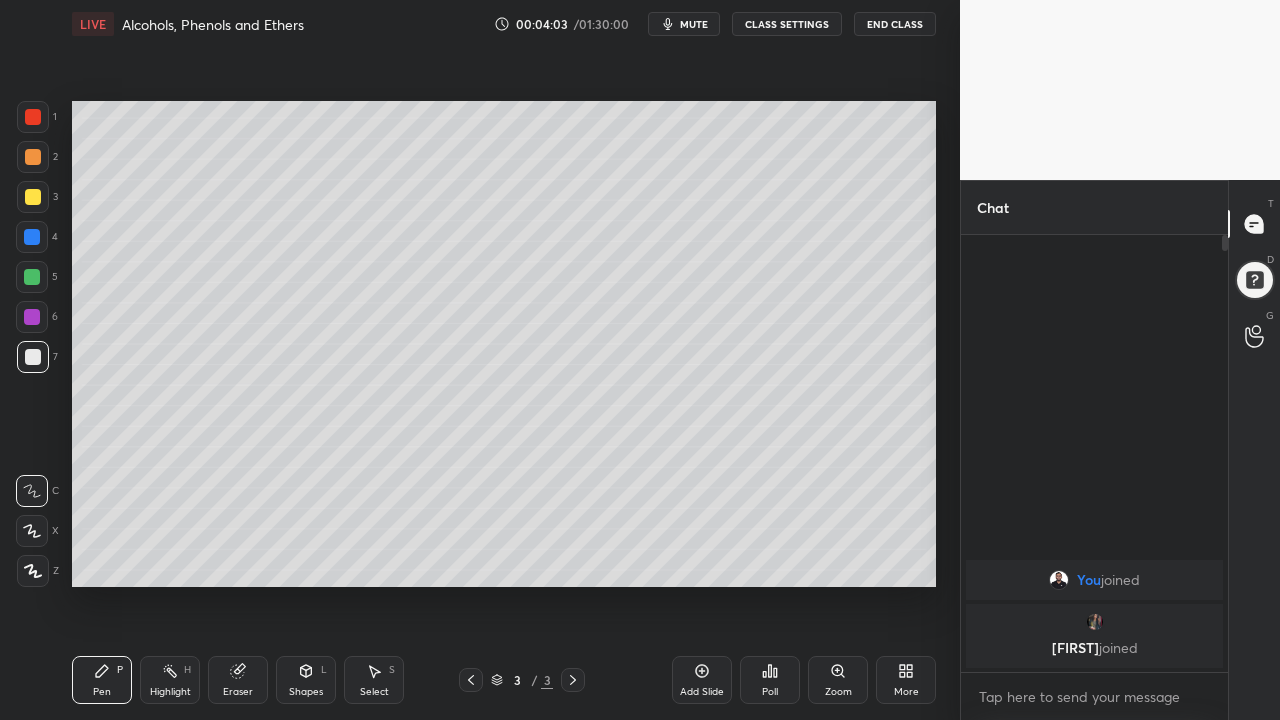 click at bounding box center (33, 197) 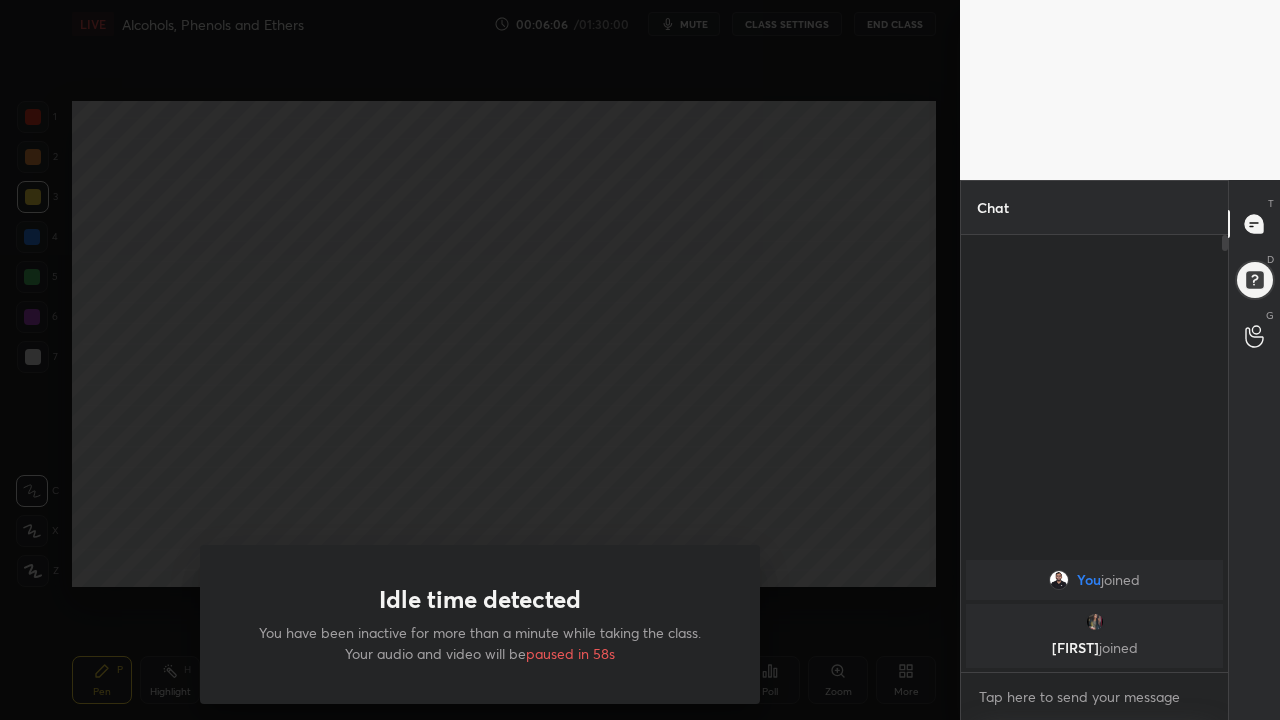 click on "Idle time detected You have been inactive for more than a minute while taking the class. Your audio and video will be  paused in 58s" at bounding box center (480, 360) 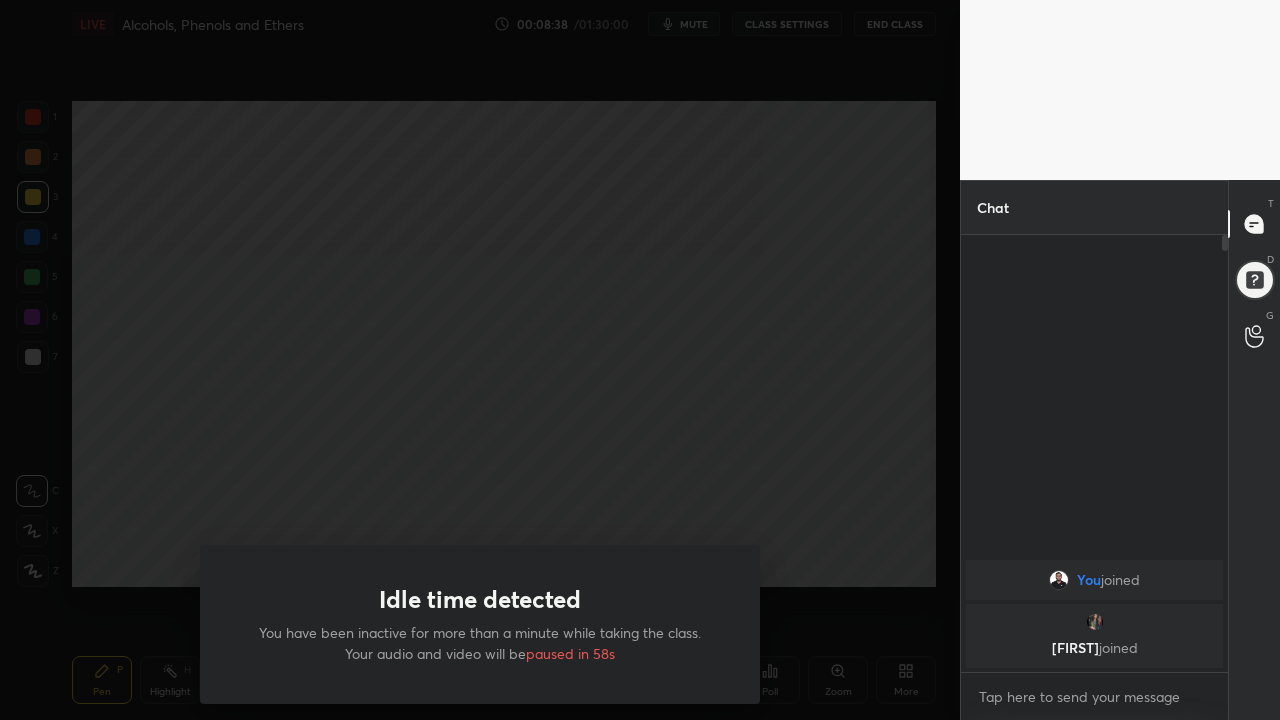 click on "Idle time detected You have been inactive for more than a minute while taking the class. Your audio and video will be  paused in 58s" at bounding box center [480, 360] 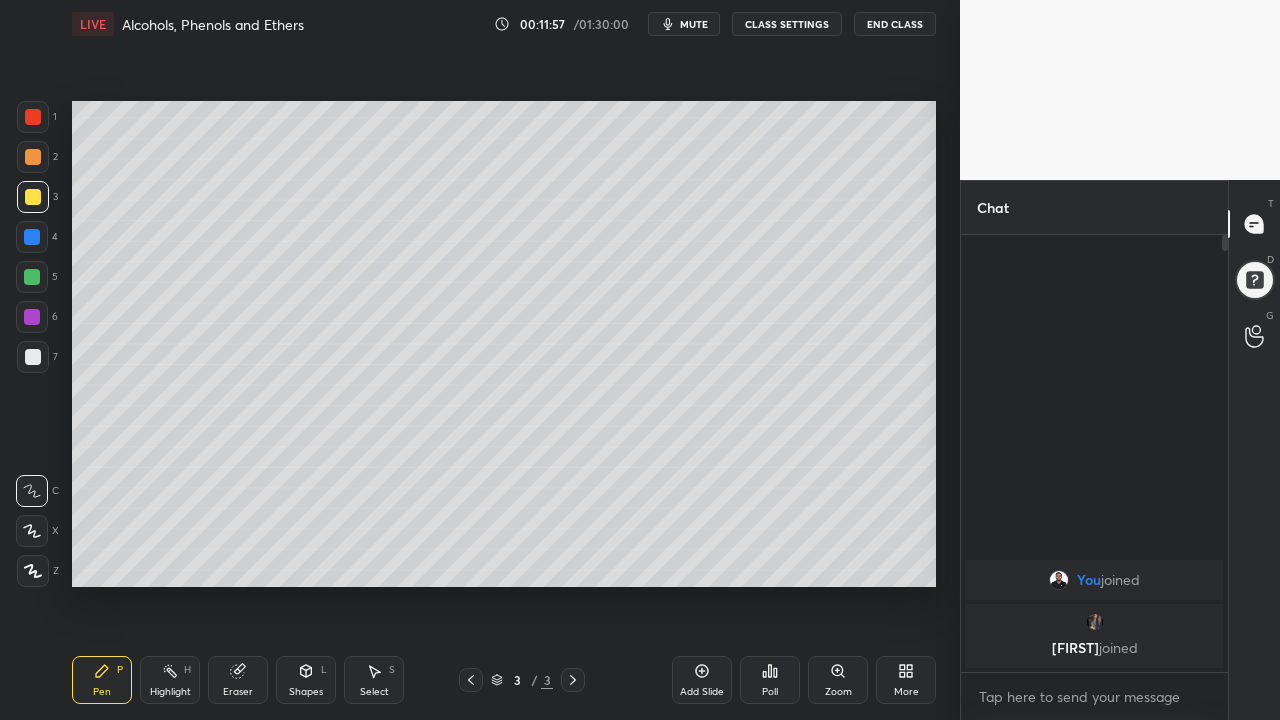 click on "Eraser" at bounding box center (238, 680) 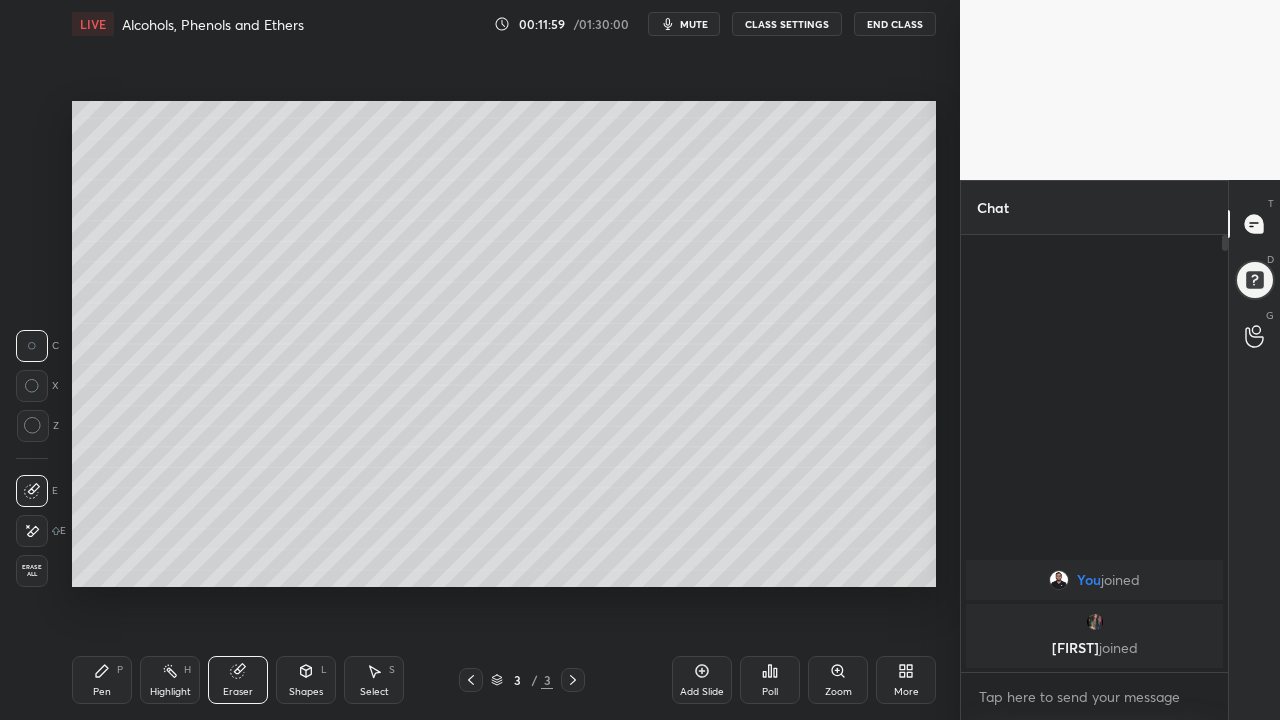 click on "P" at bounding box center (120, 670) 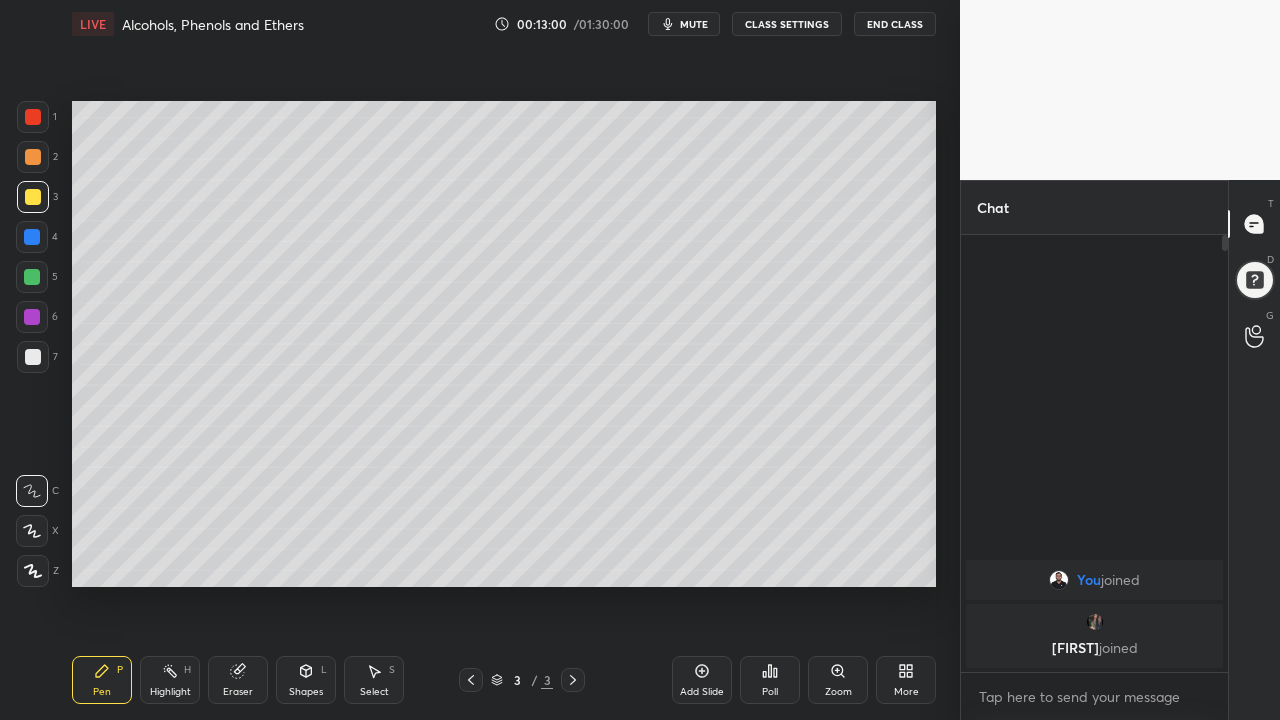 click at bounding box center [33, 357] 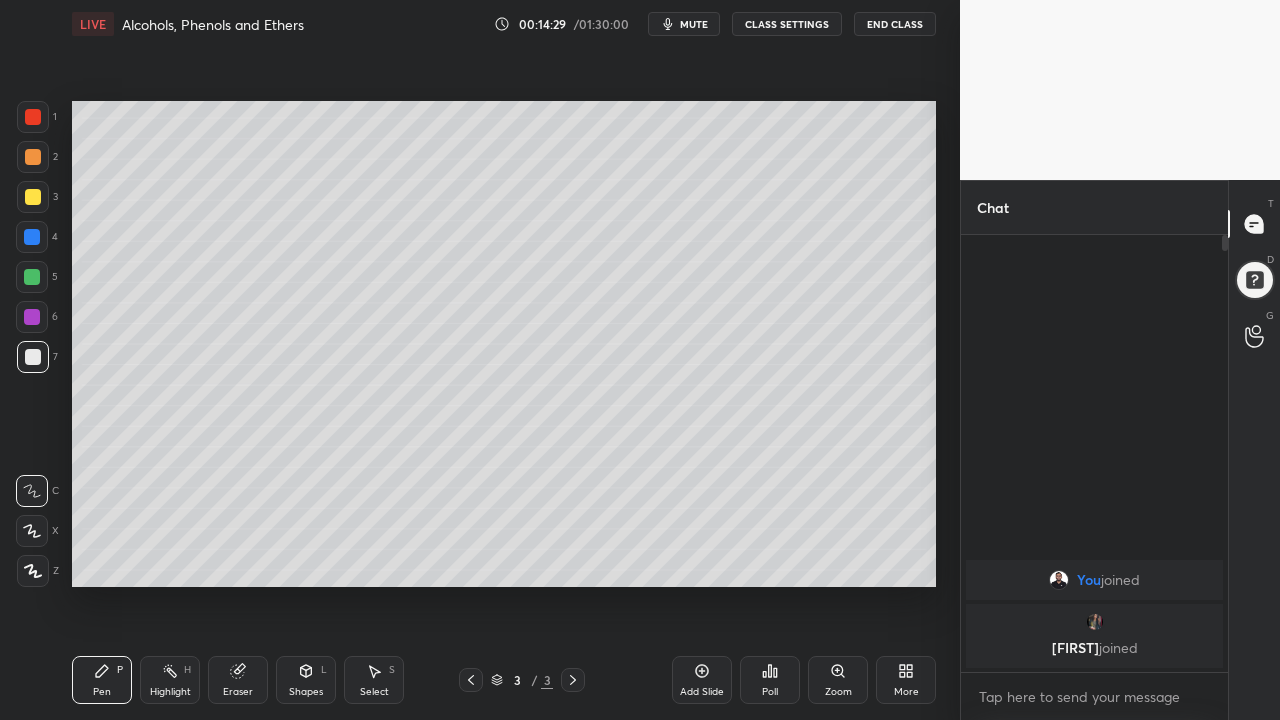 click 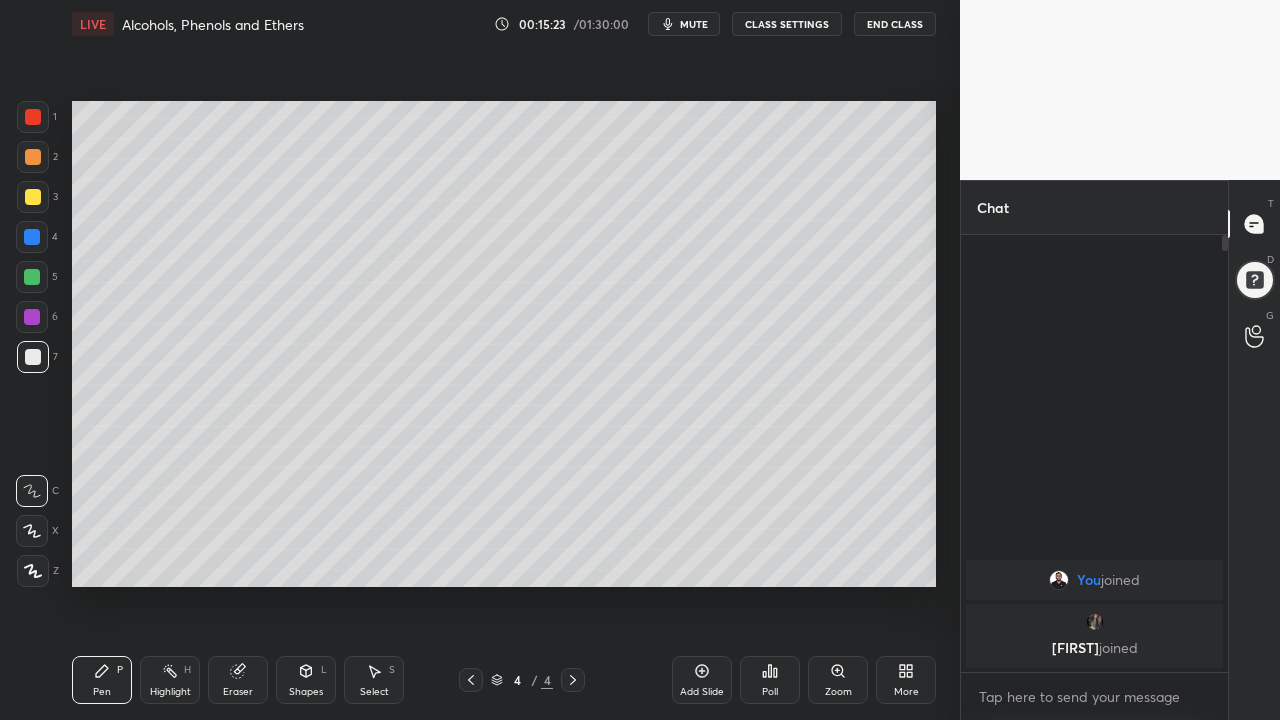click 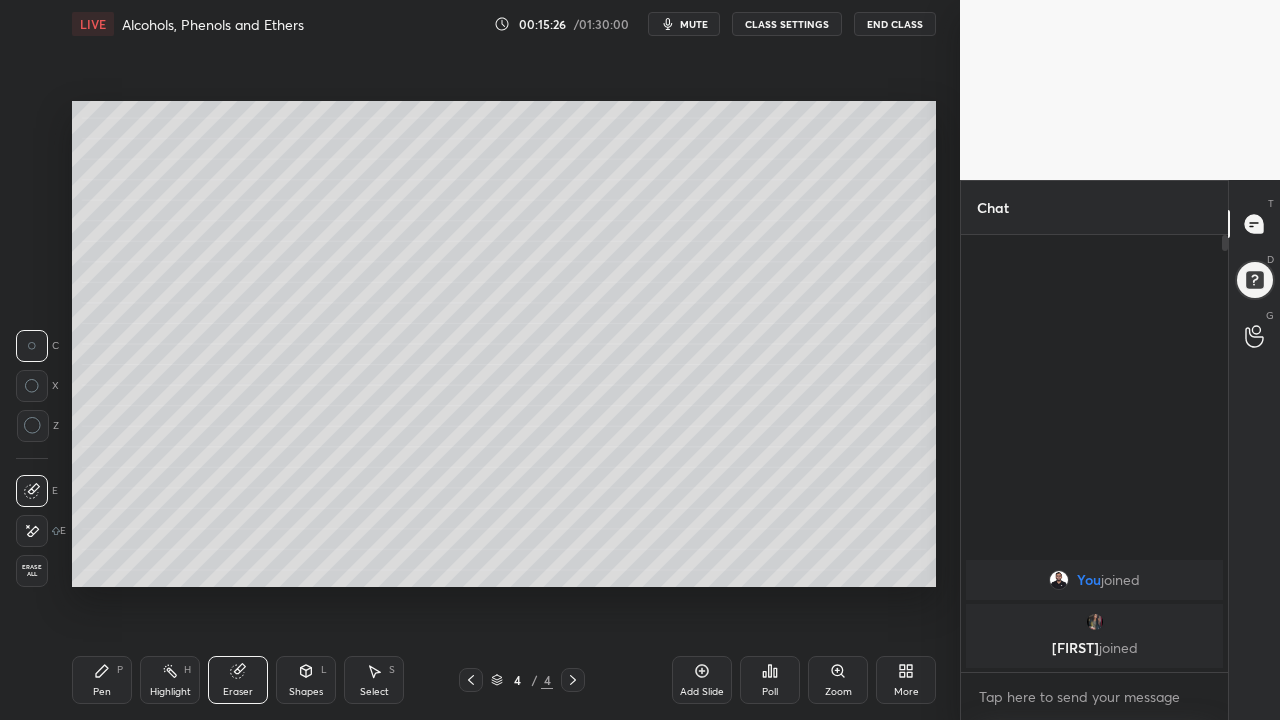 click 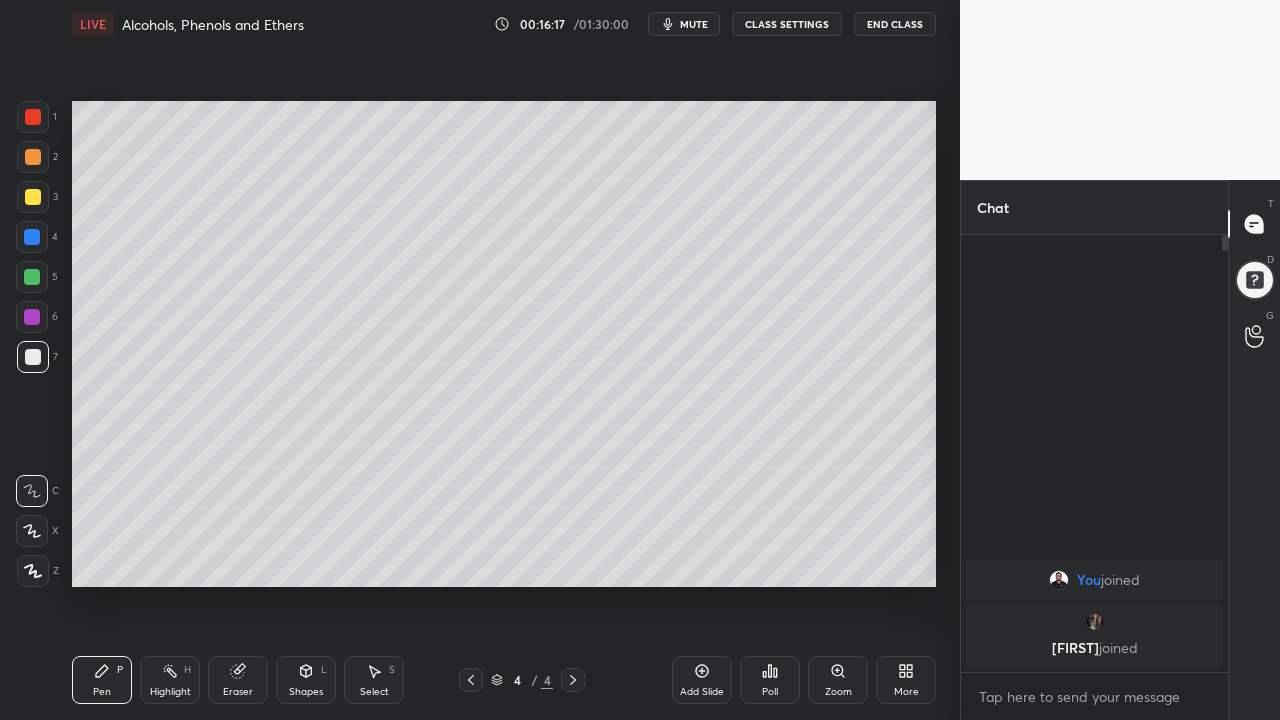click on "Setting up your live class Poll for   secs No correct answer Start poll" at bounding box center [504, 344] 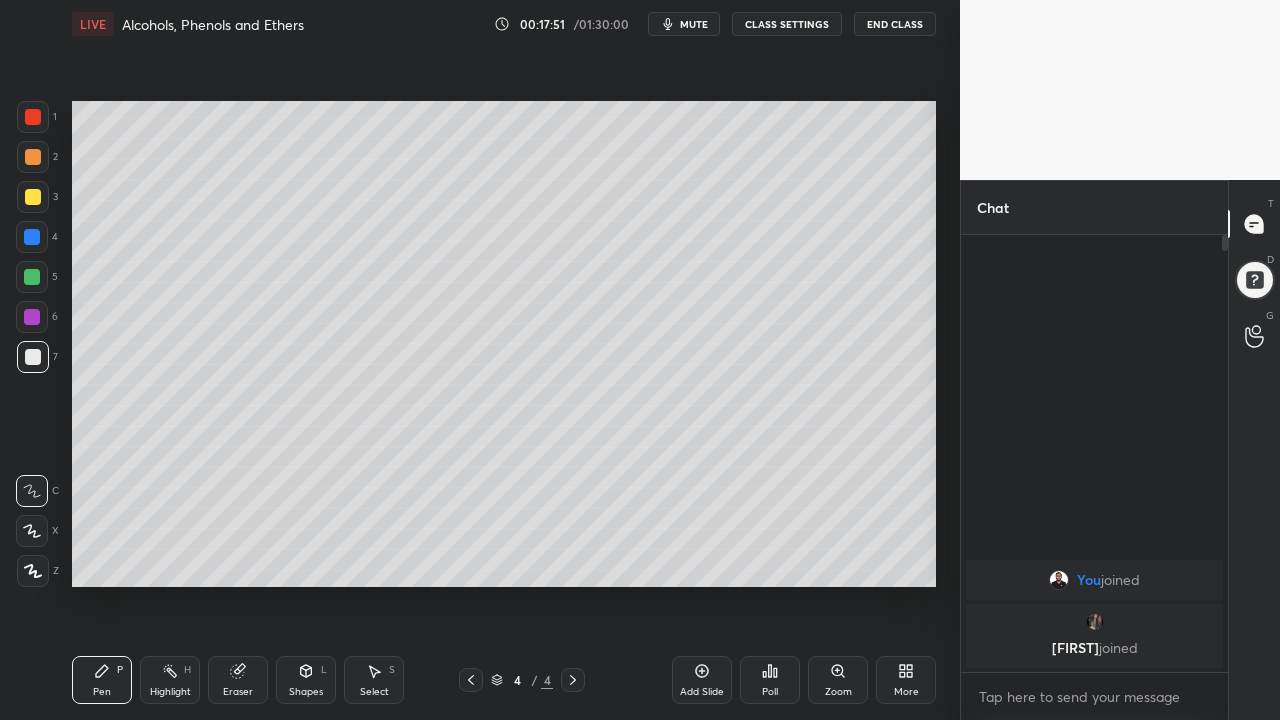 click on "Eraser" at bounding box center [238, 680] 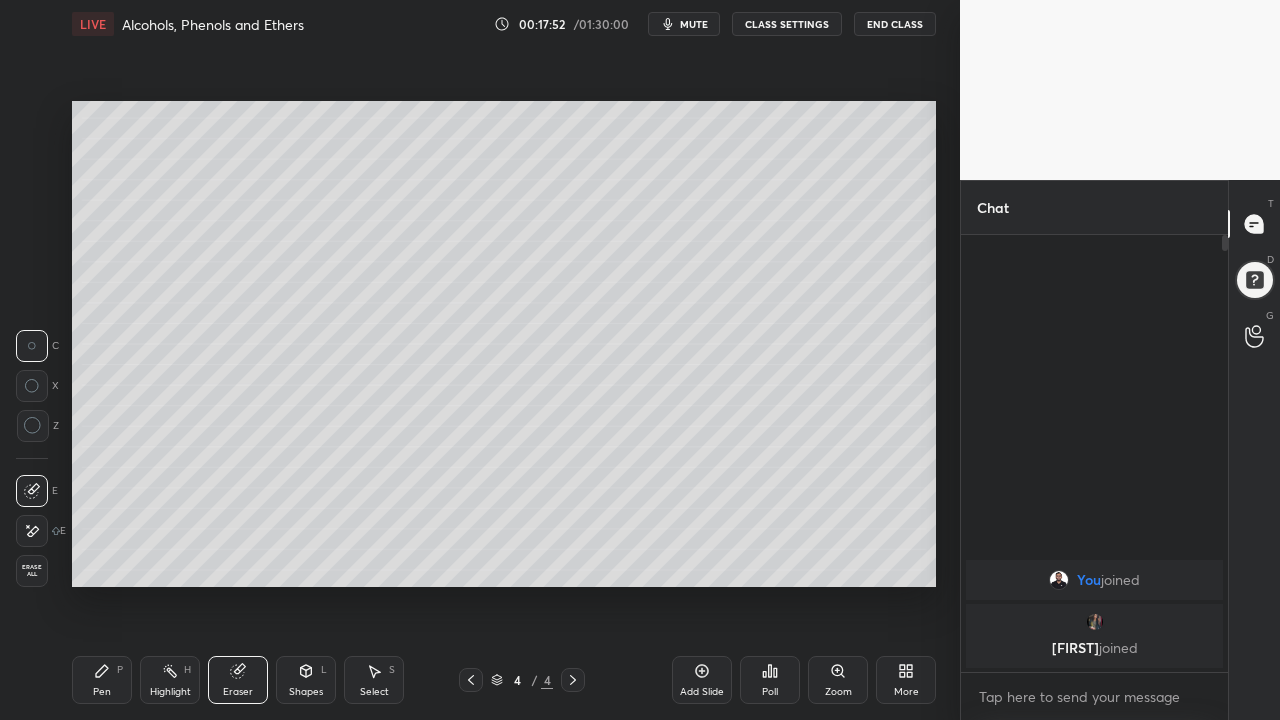 click on "Pen" at bounding box center (102, 692) 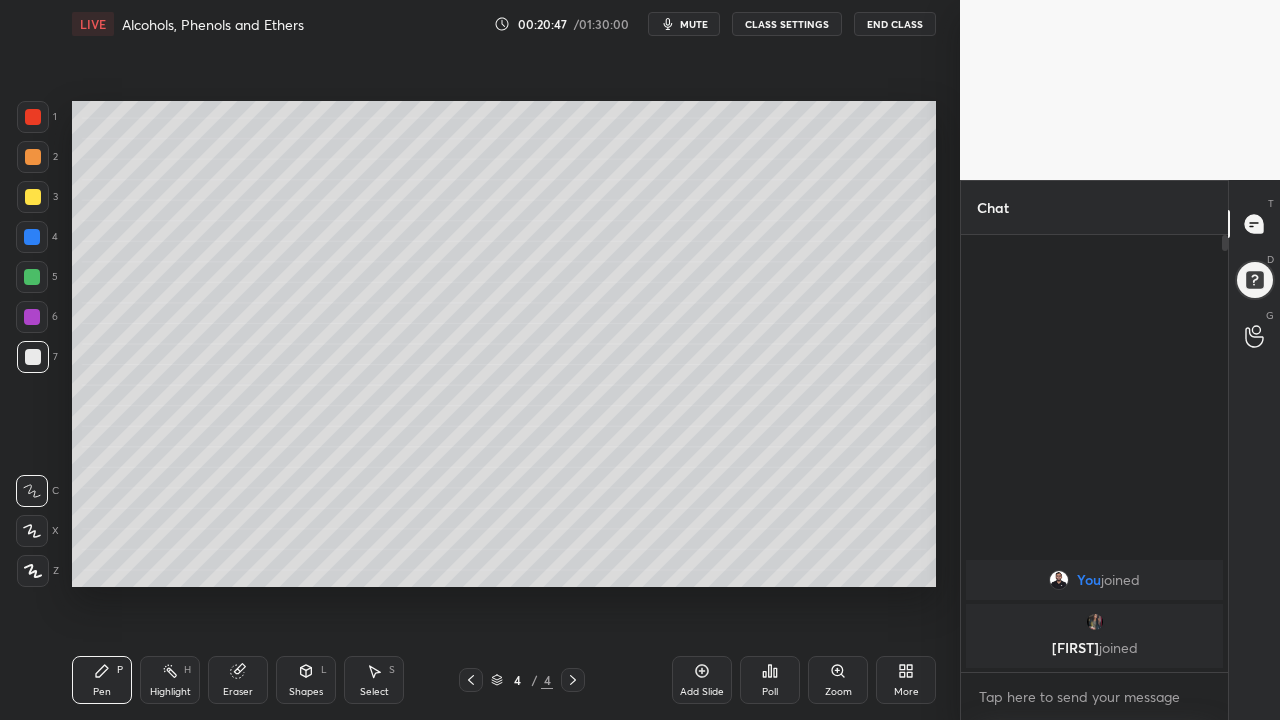 click on "Add Slide" at bounding box center (702, 680) 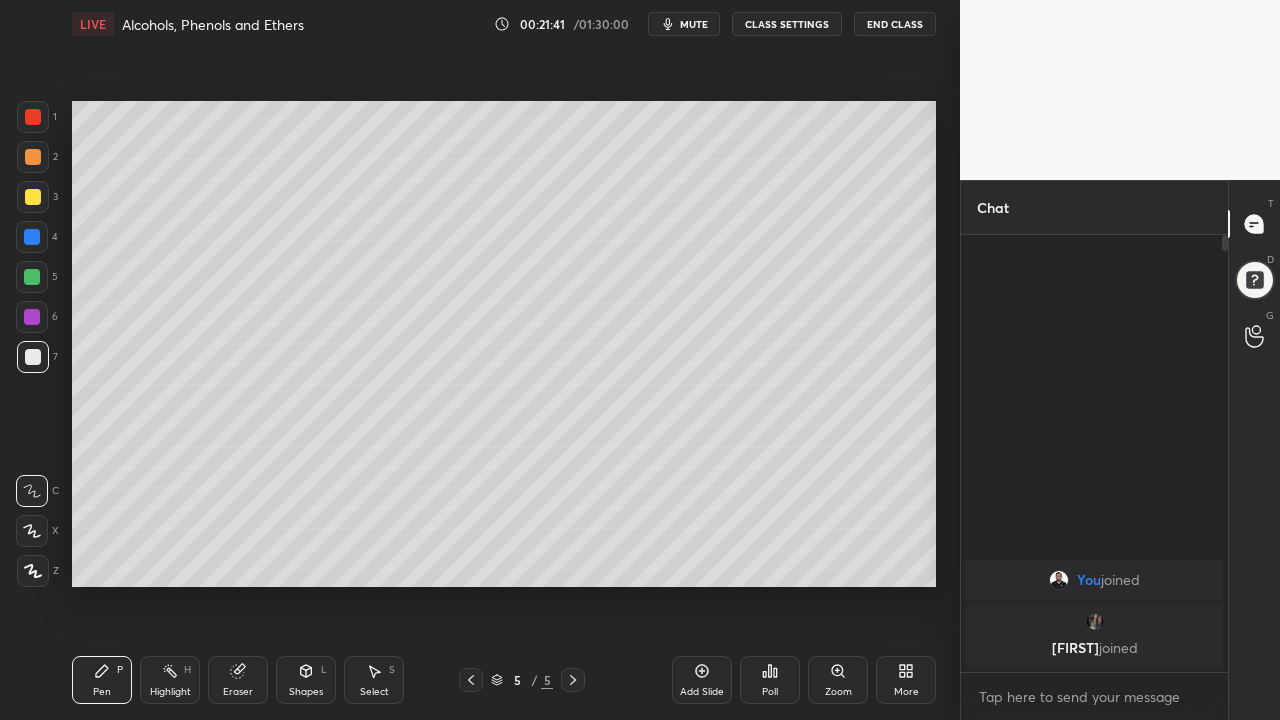 click 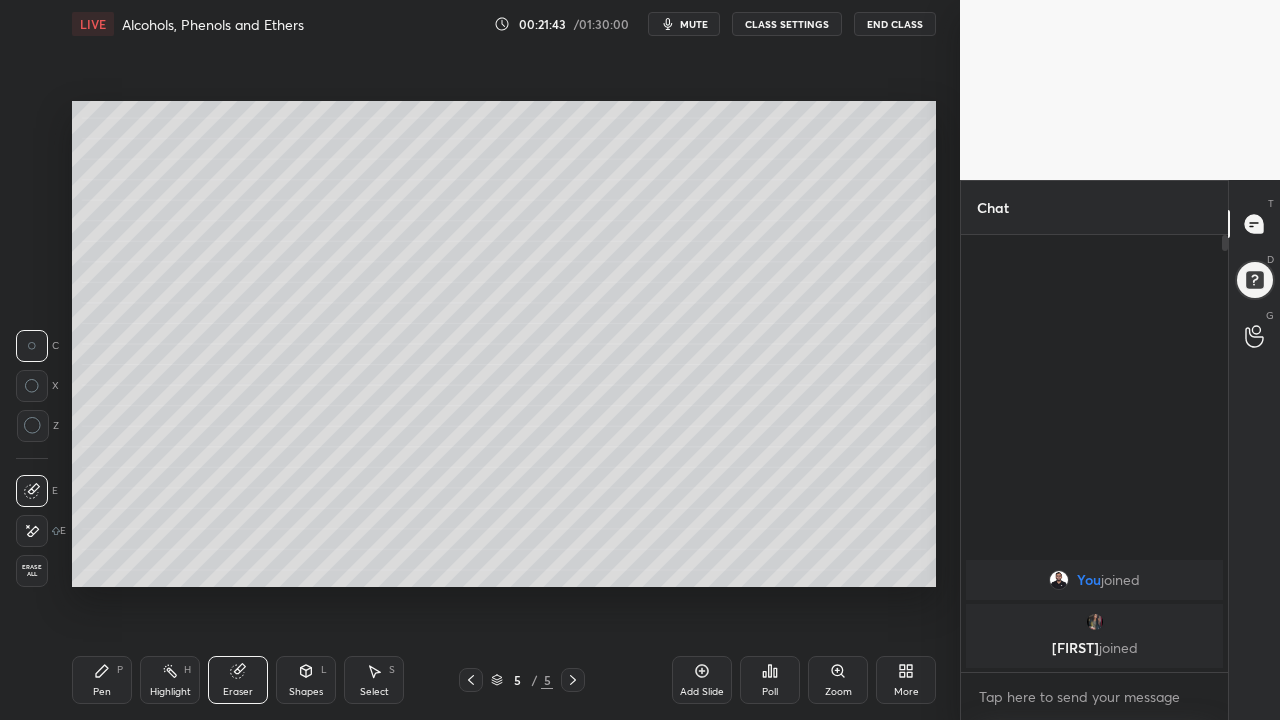 click on "Pen P" at bounding box center [102, 680] 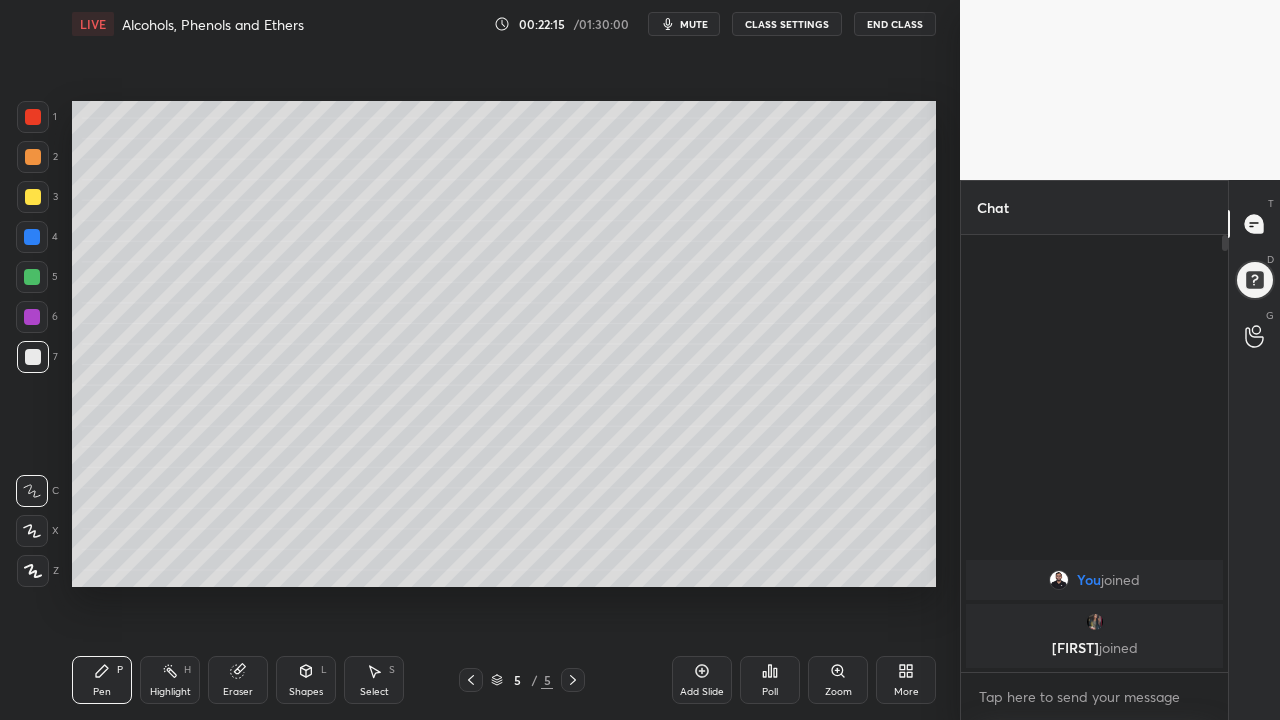 click on "Eraser" at bounding box center (238, 680) 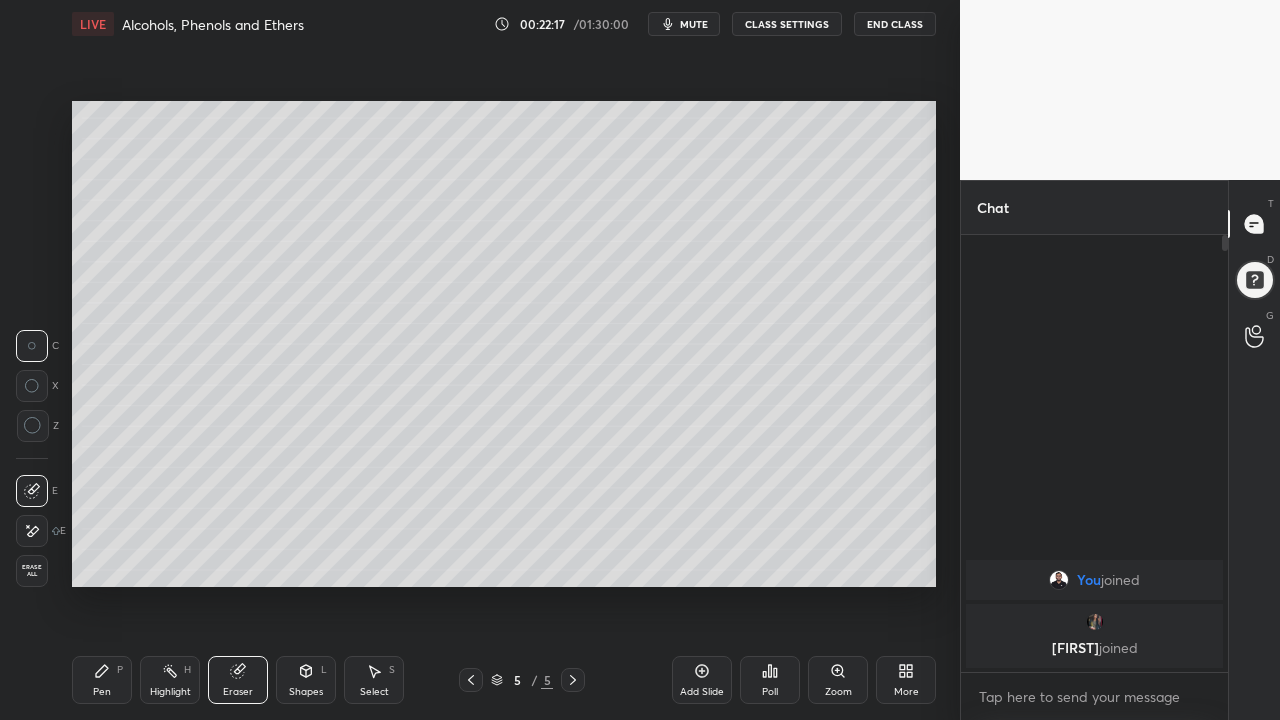 click on "Pen P" at bounding box center (102, 680) 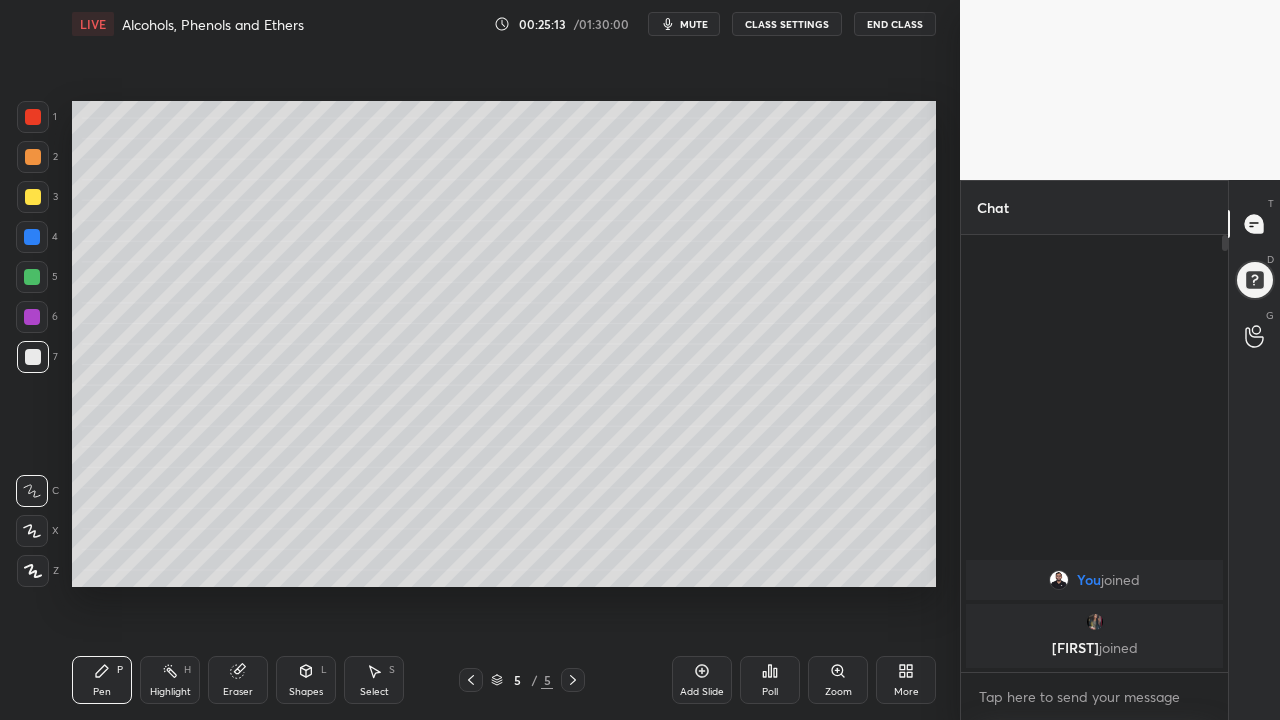 click on "Eraser" at bounding box center (238, 680) 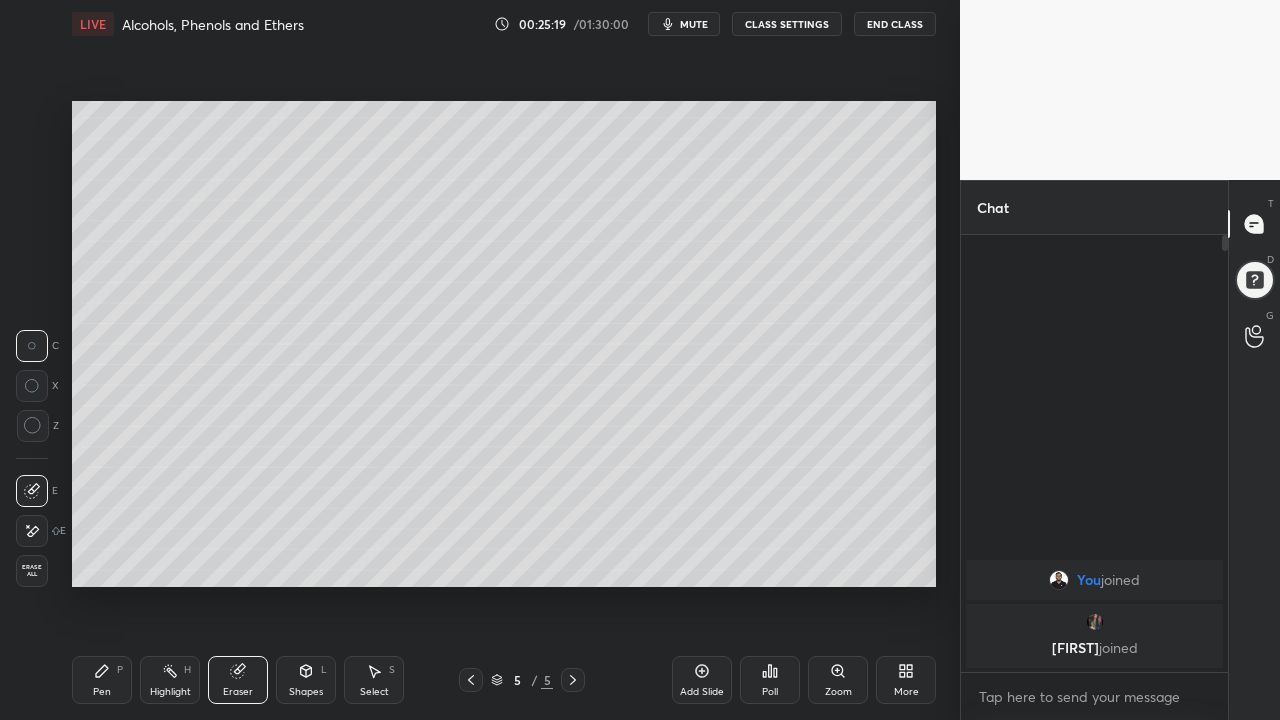 click on "Pen P" at bounding box center (102, 680) 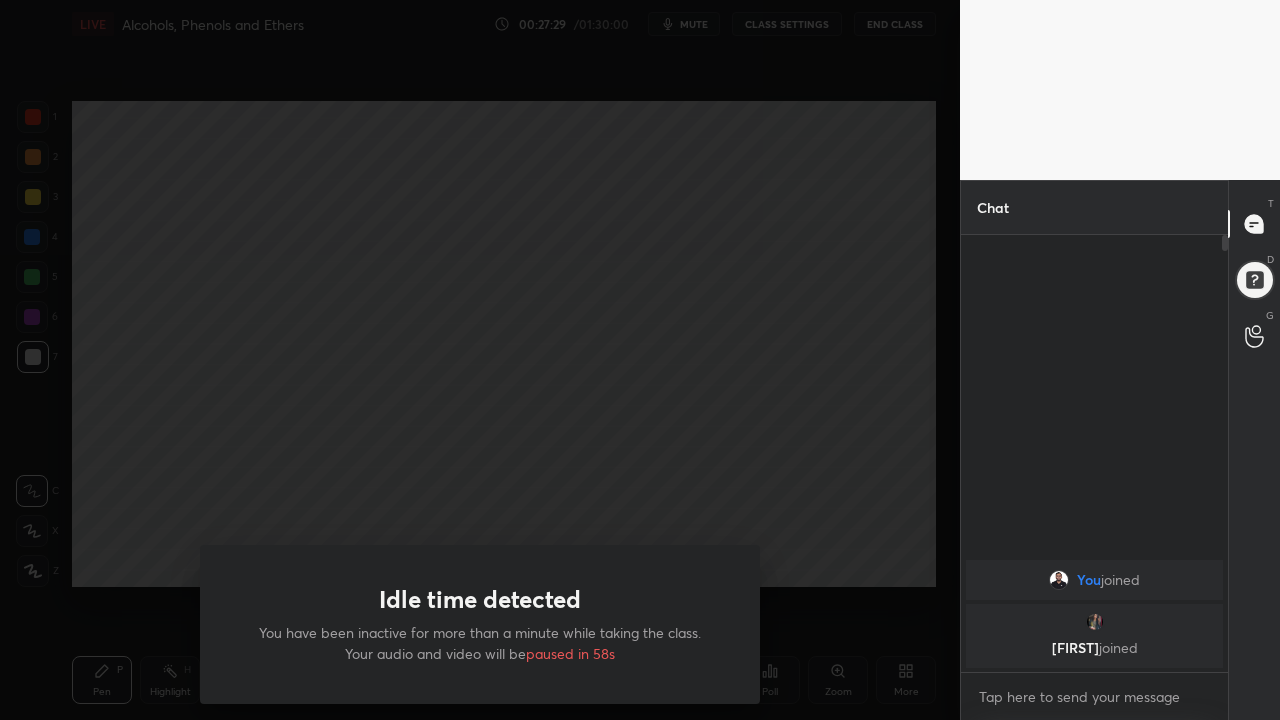click on "Idle time detected You have been inactive for more than a minute while taking the class. Your audio and video will be  paused in 58s" at bounding box center (480, 360) 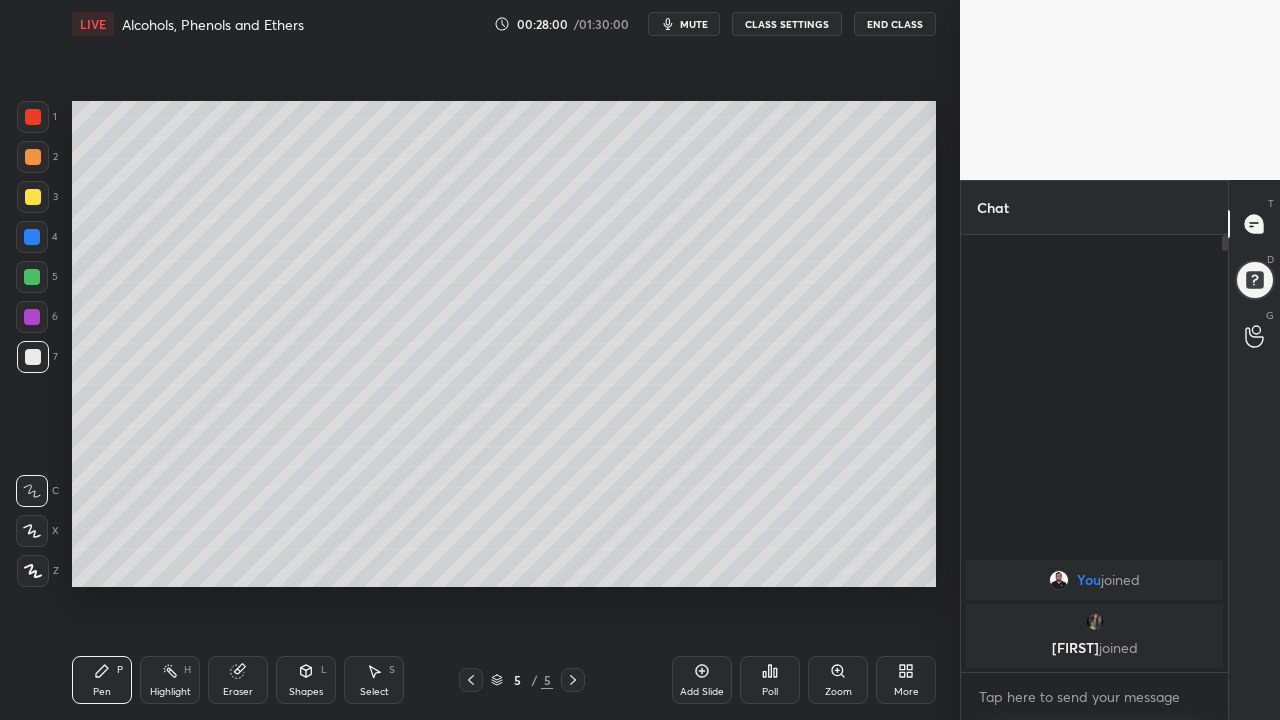 click 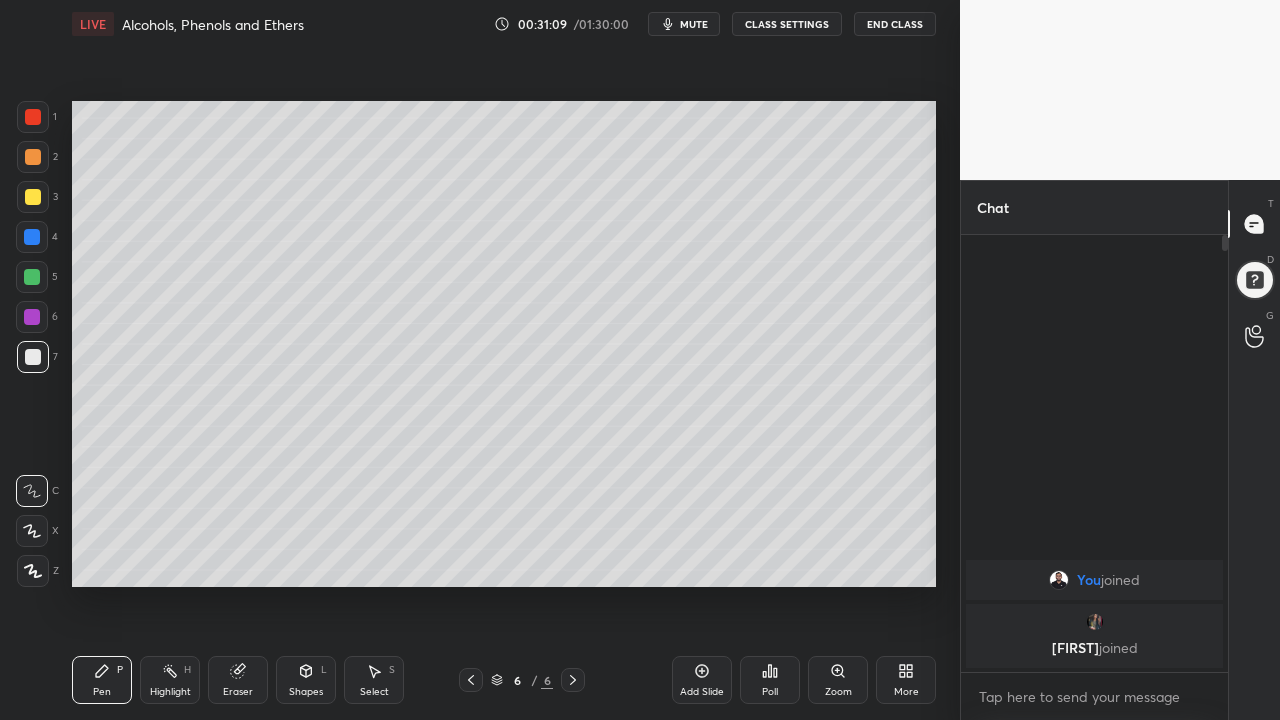 click at bounding box center (33, 197) 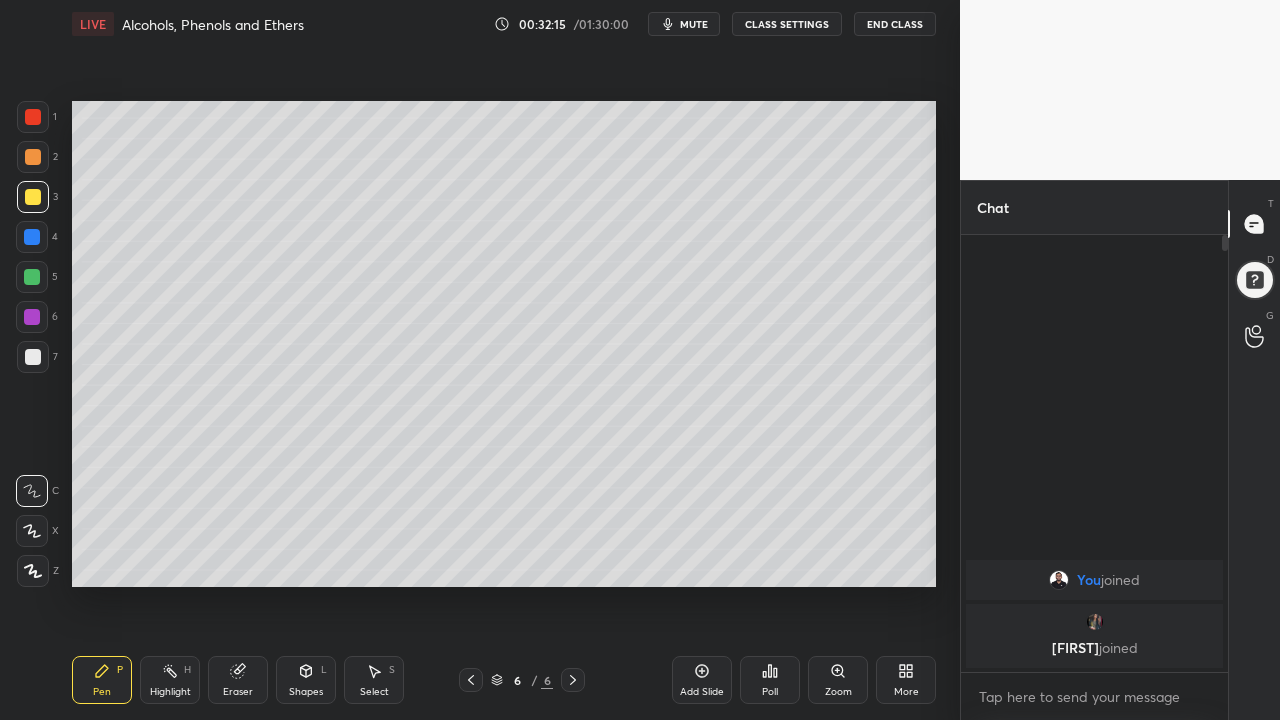 click at bounding box center (33, 357) 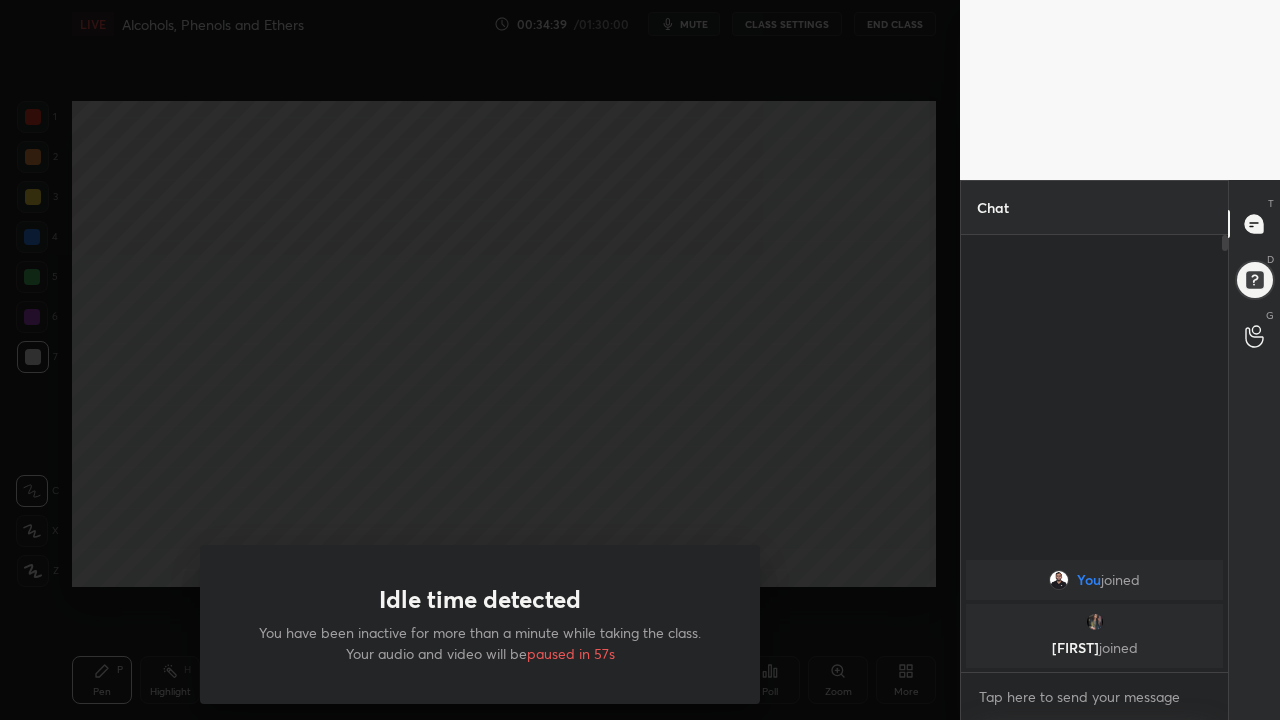 click on "Idle time detected You have been inactive for more than a minute while taking the class. Your audio and video will be  paused in 57s" at bounding box center [480, 624] 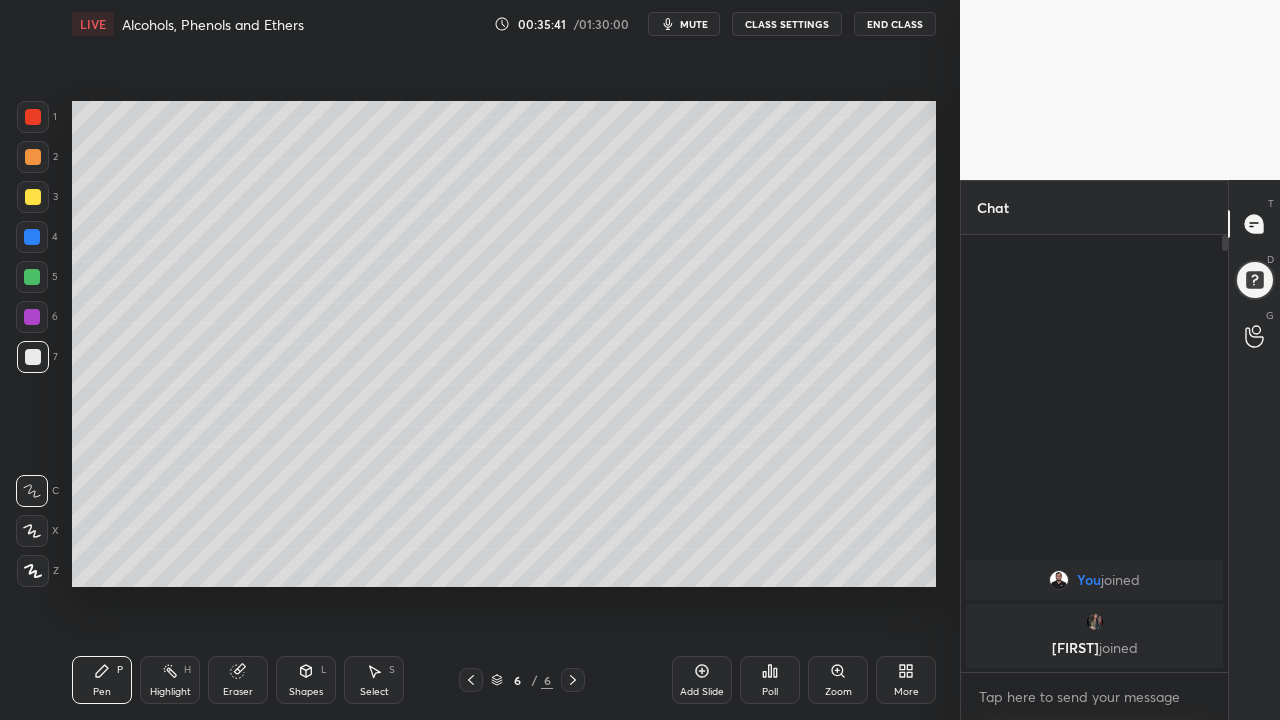 click 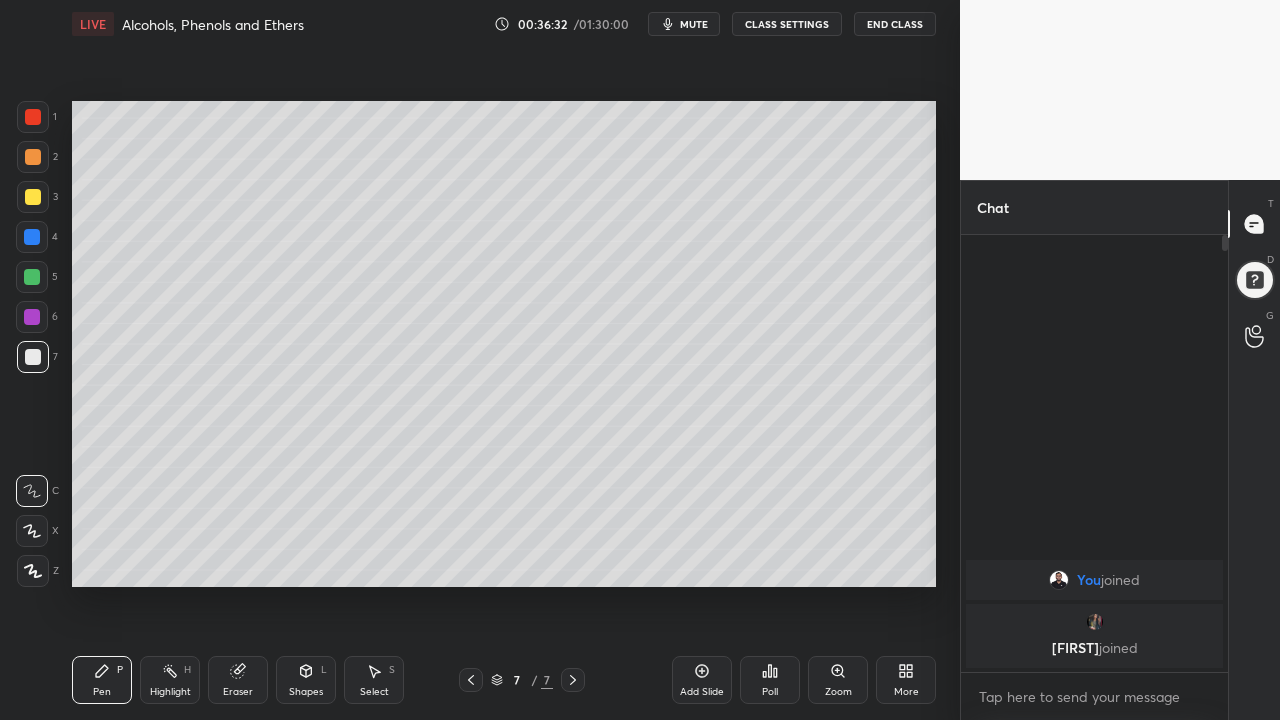 click on "Eraser" at bounding box center [238, 680] 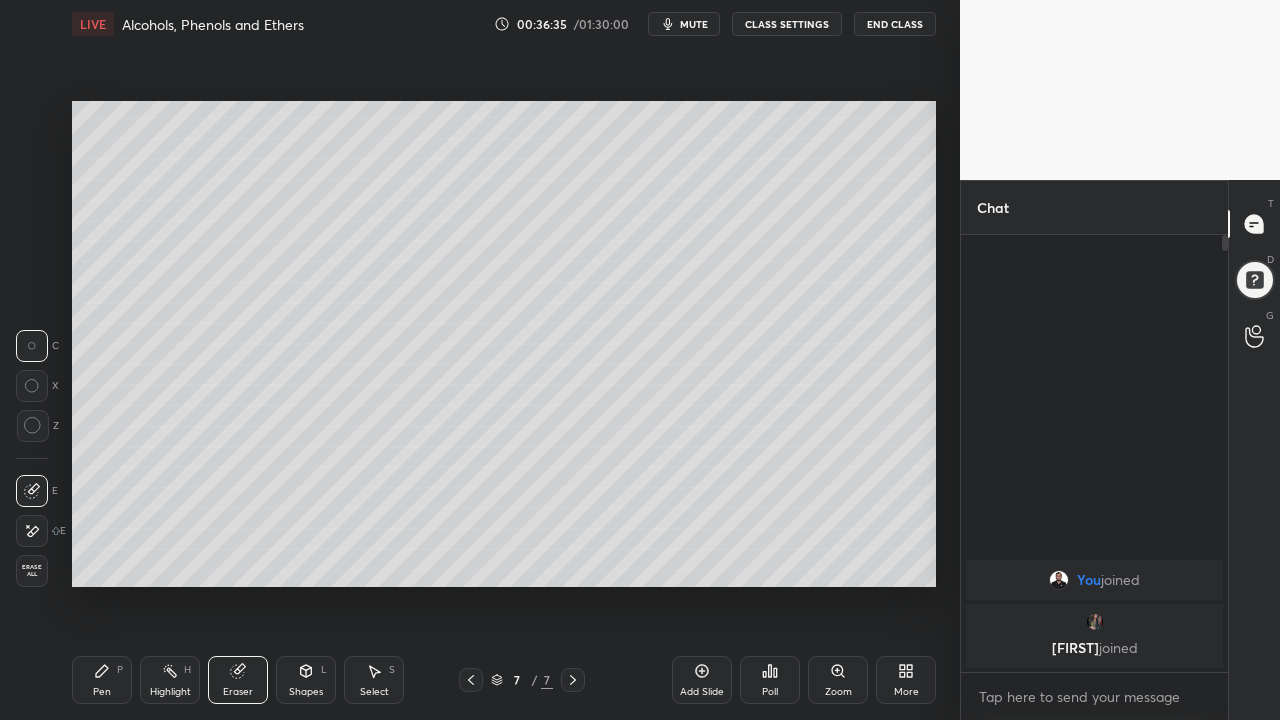 click on "Pen P" at bounding box center (102, 680) 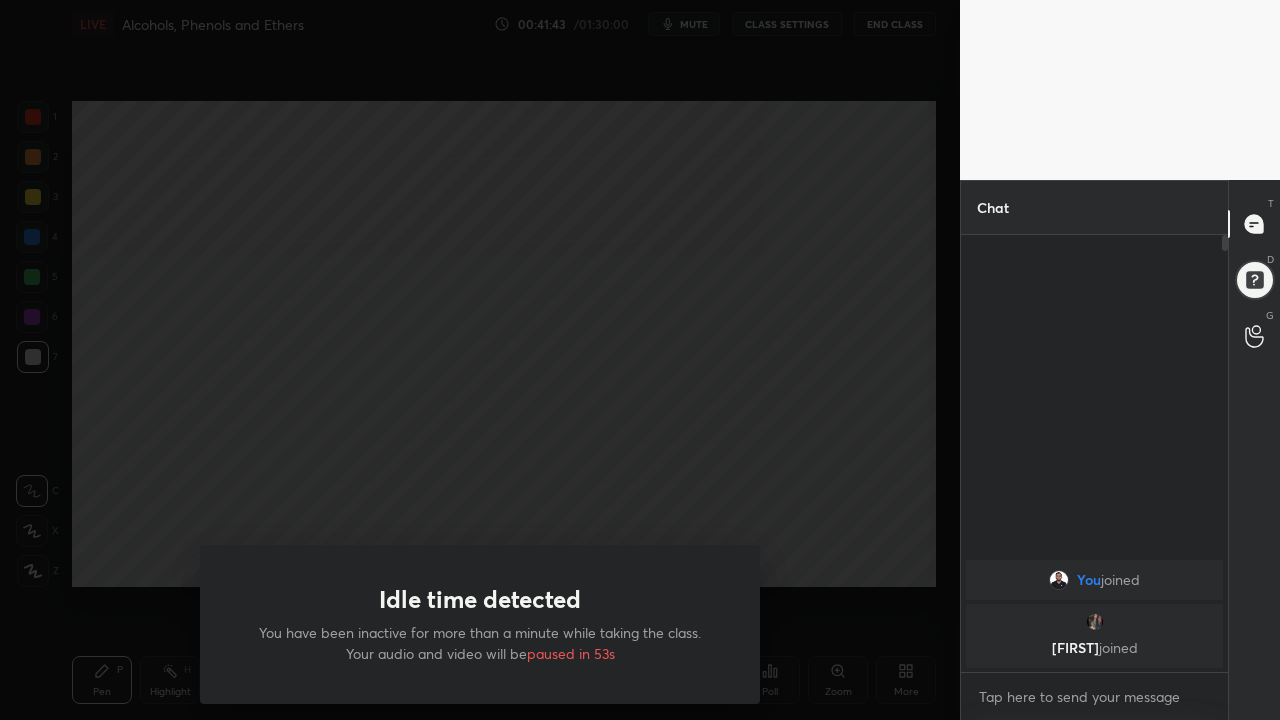 click on "Idle time detected You have been inactive for more than a minute while taking the class. Your audio and video will be  paused in 53s" at bounding box center (480, 360) 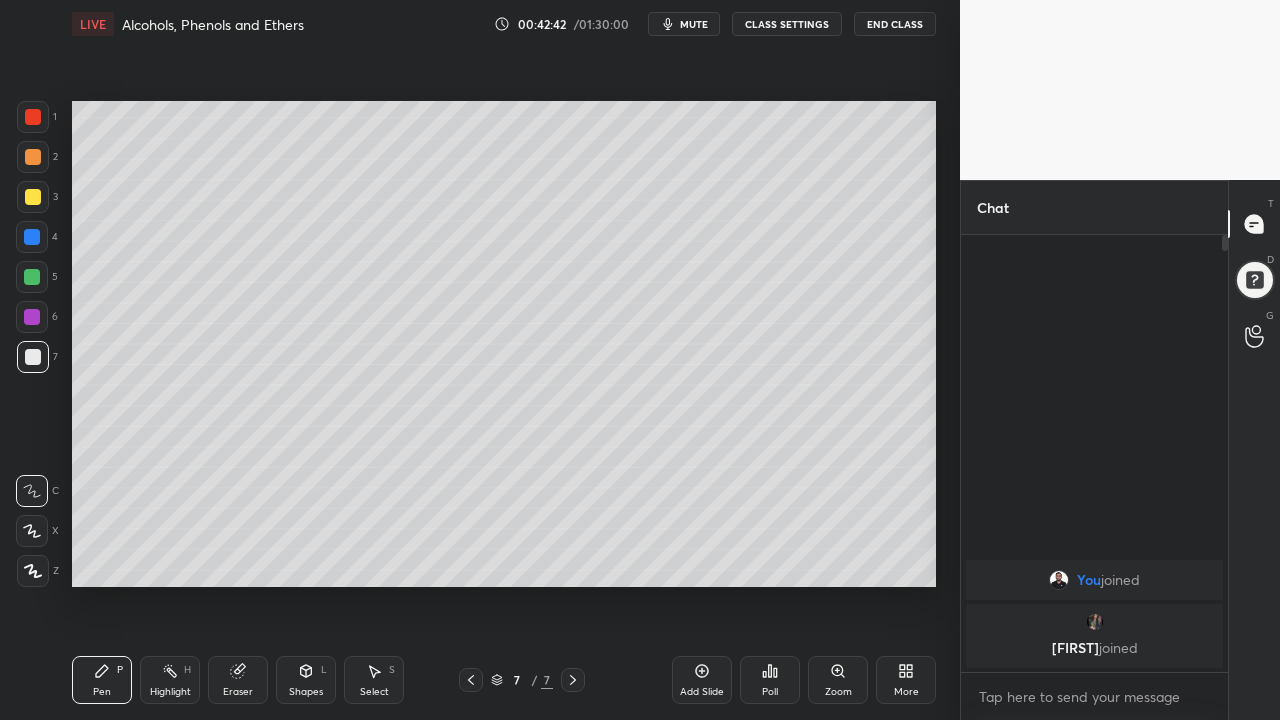 click on "End Class" at bounding box center (895, 24) 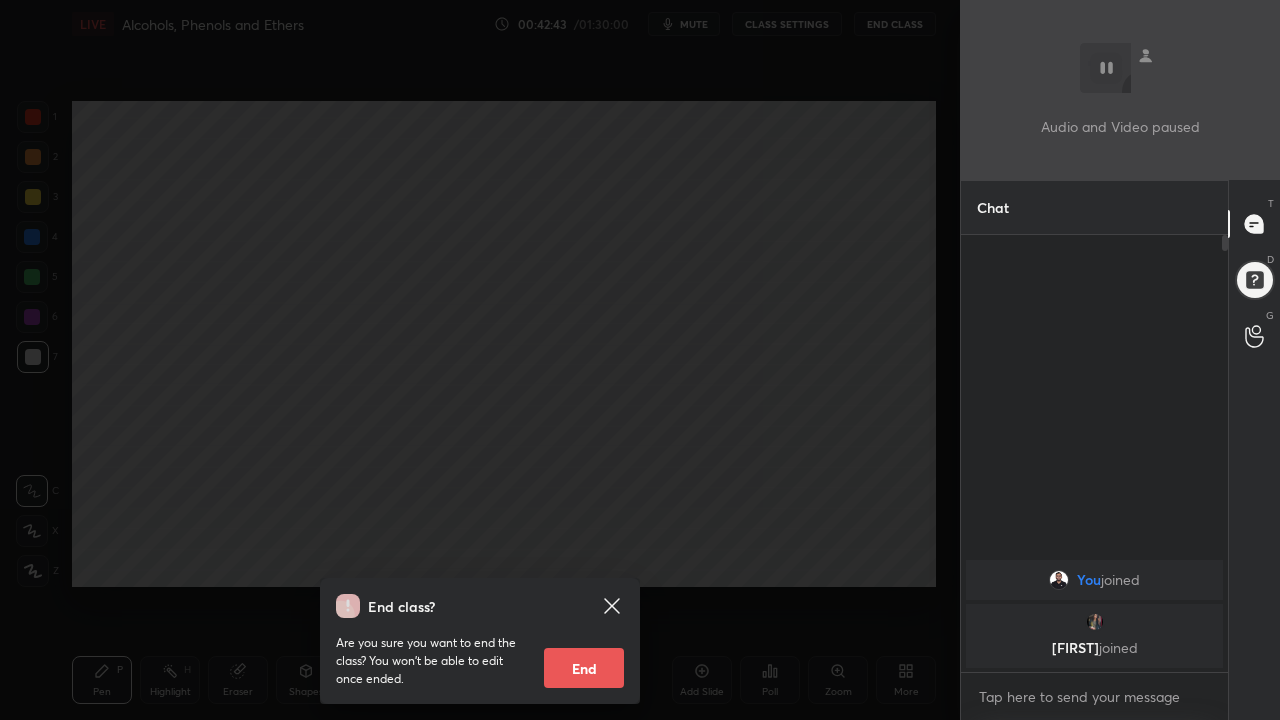 click on "End" at bounding box center [584, 668] 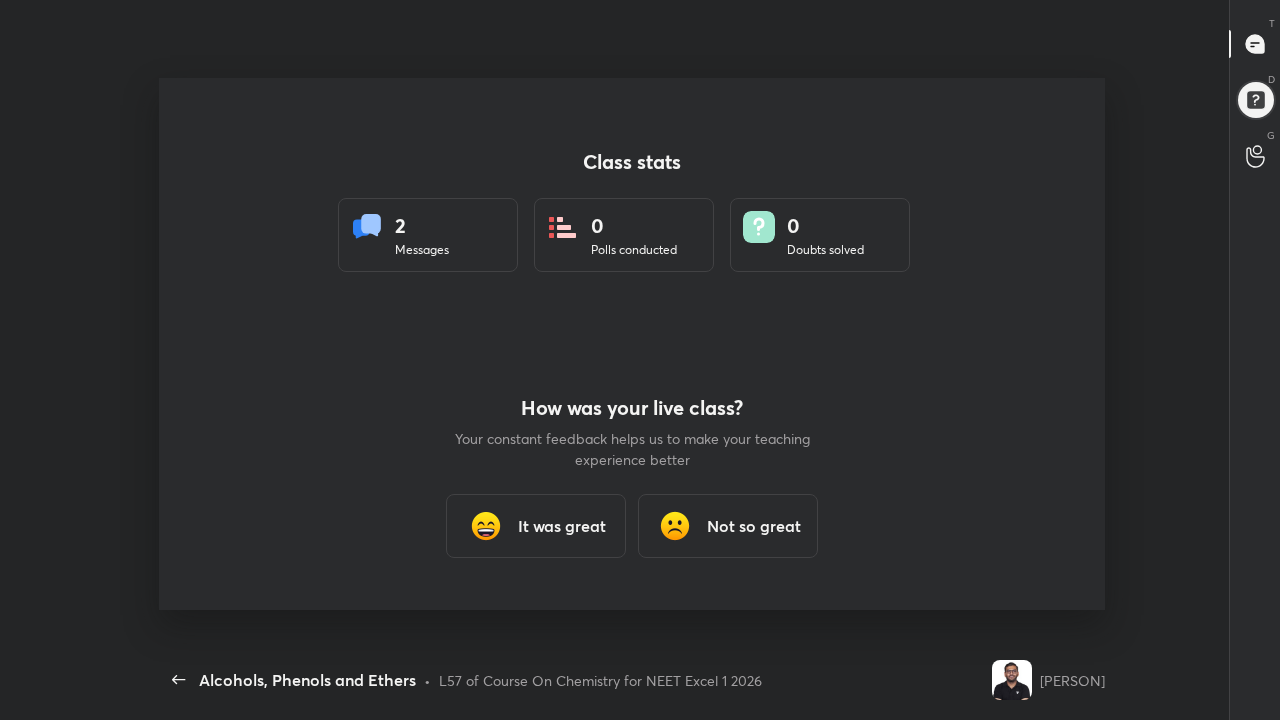 scroll, scrollTop: 99408, scrollLeft: 98841, axis: both 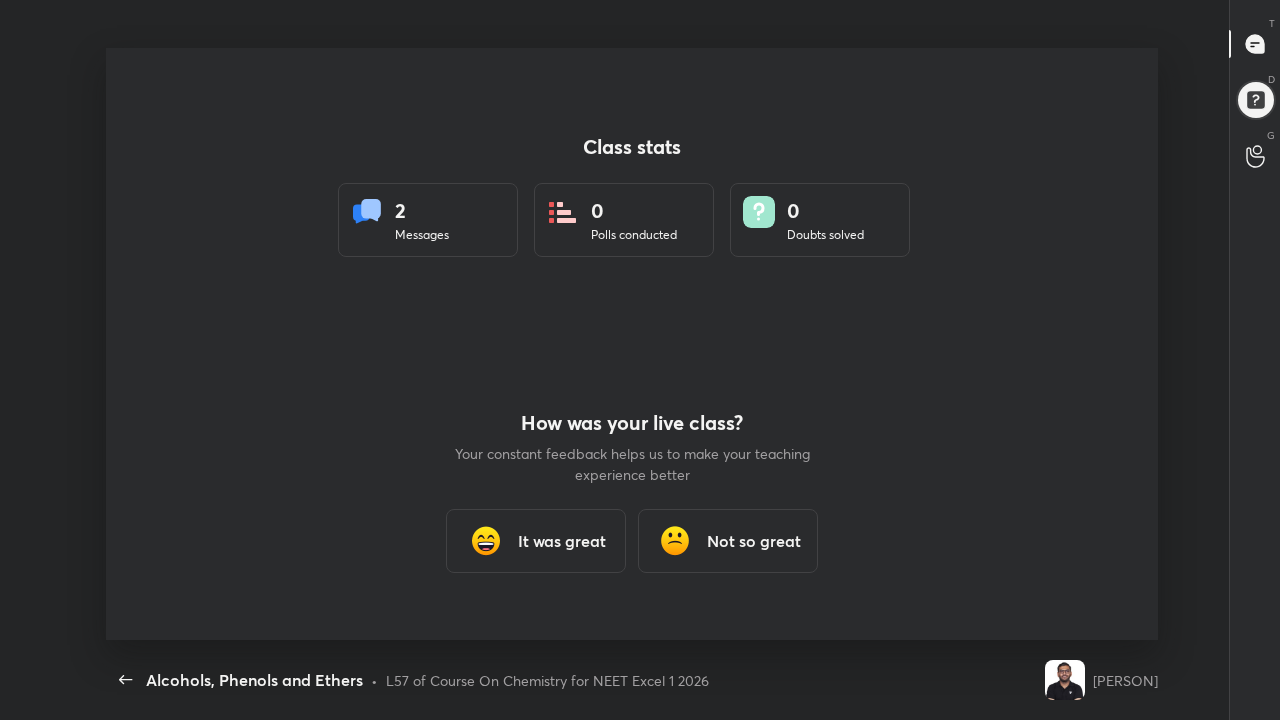 click on "It was great" at bounding box center [536, 541] 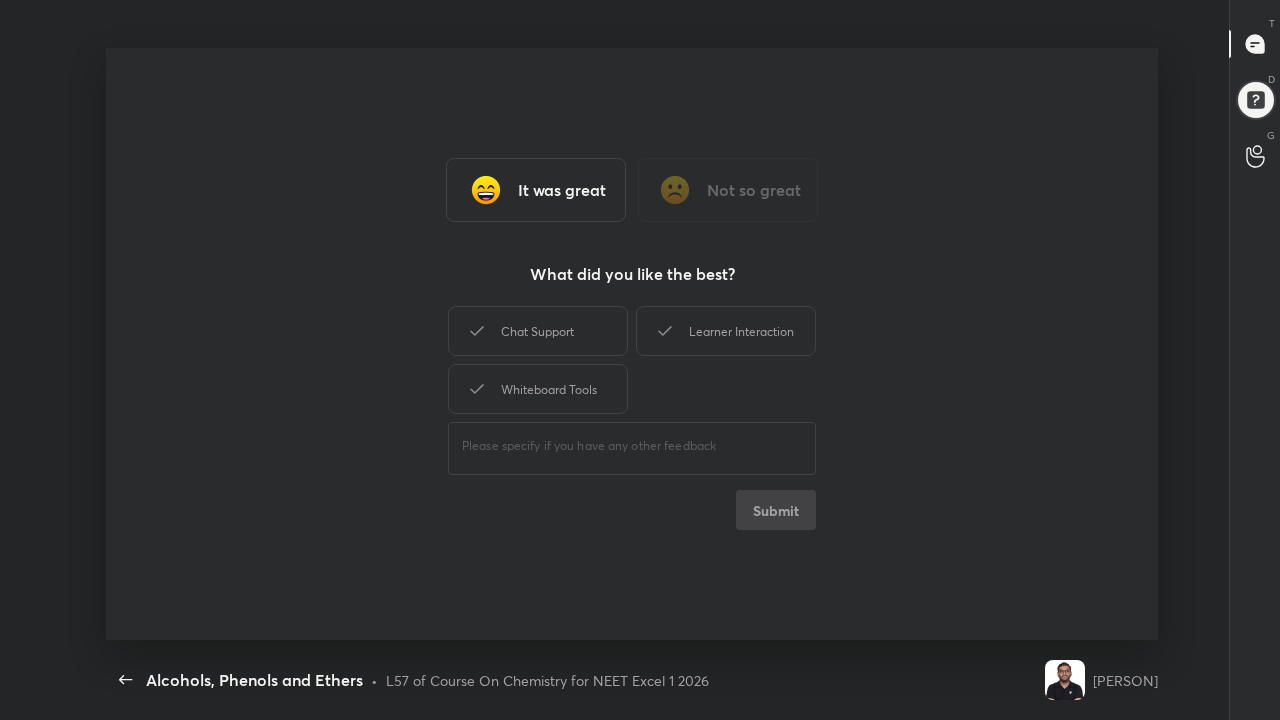 click on "Chat Support Learner Interaction Whiteboard Tools ​ Submit" at bounding box center (632, 416) 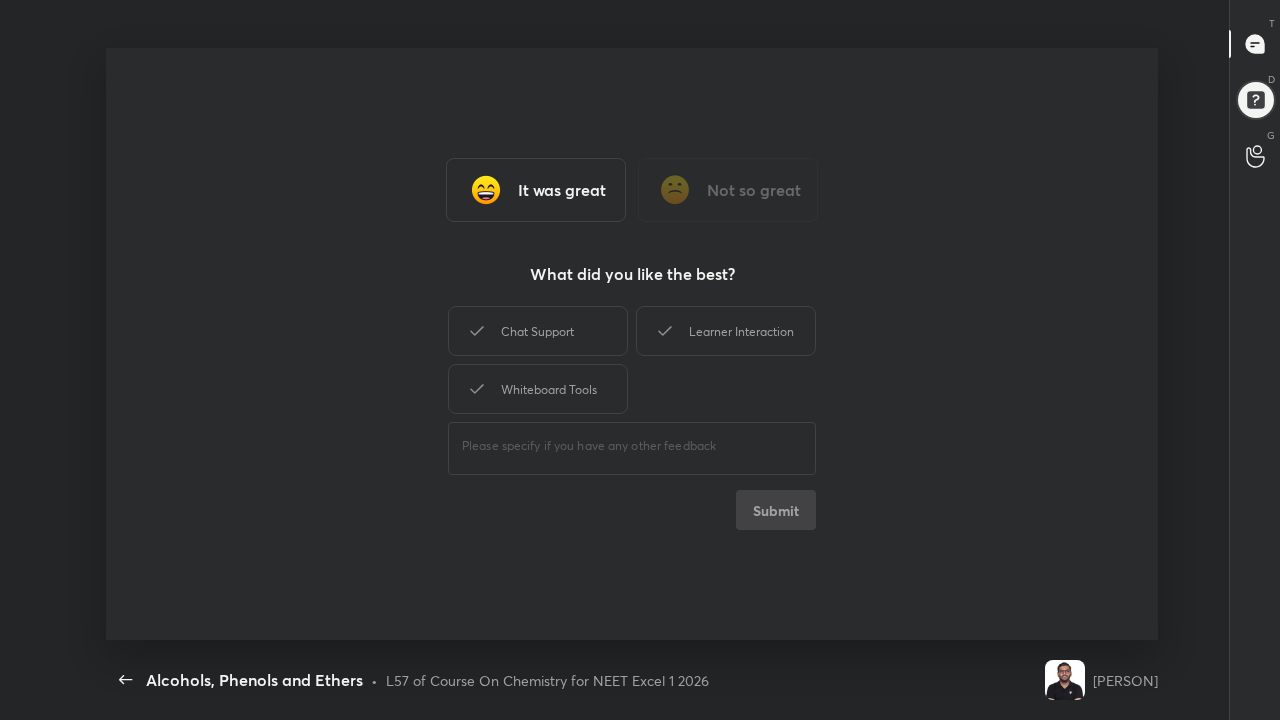 click on "Chat Support" at bounding box center (538, 331) 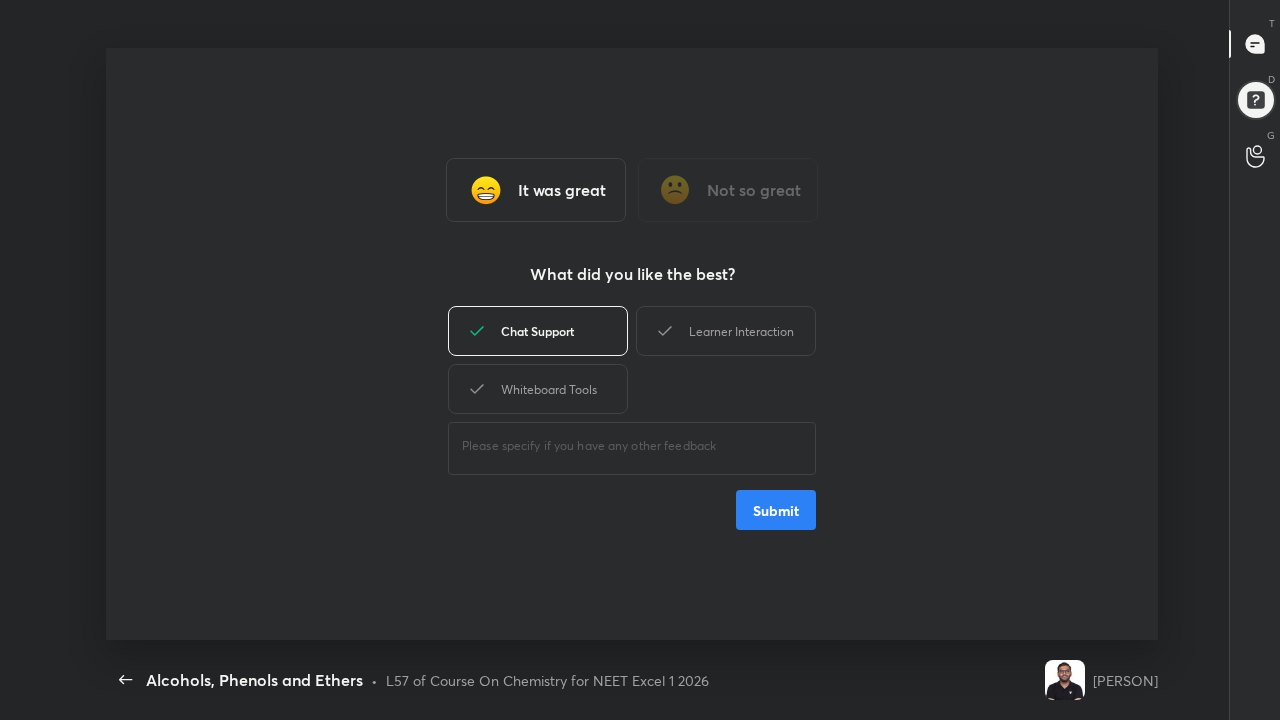 click on "Whiteboard Tools" at bounding box center (538, 389) 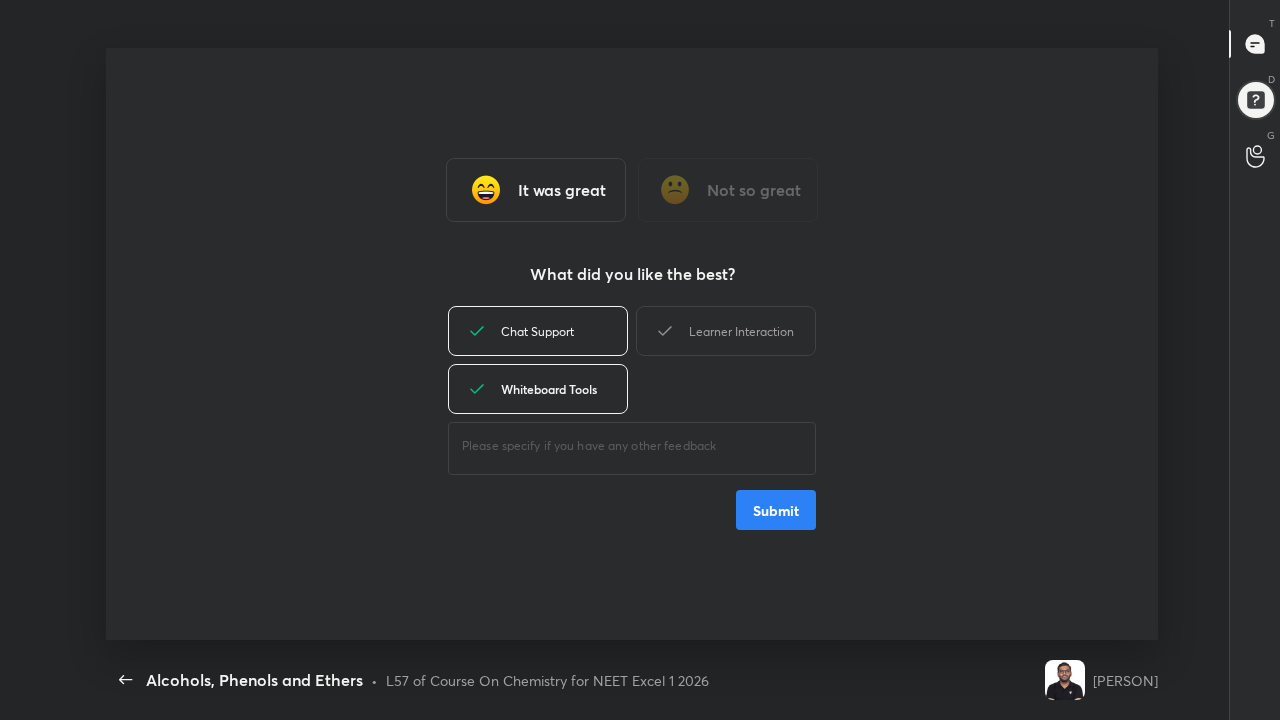 click on "Learner Interaction" at bounding box center (726, 331) 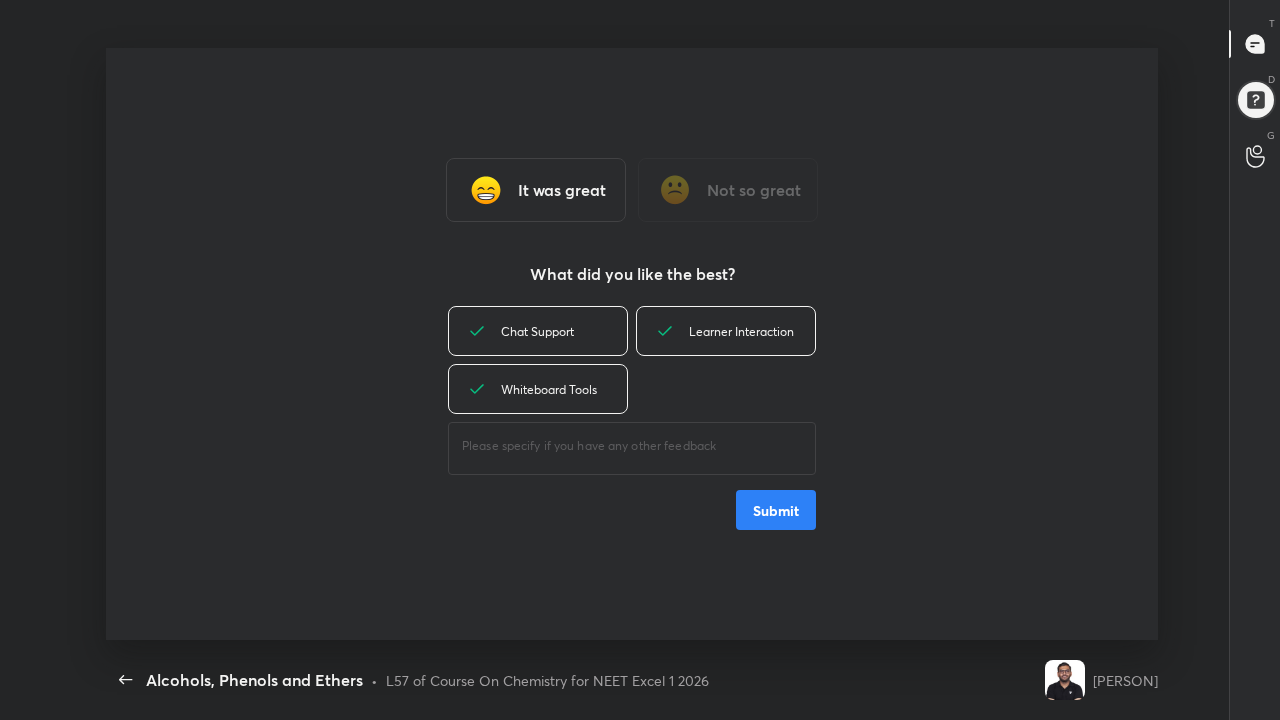 click on "Submit" at bounding box center (776, 510) 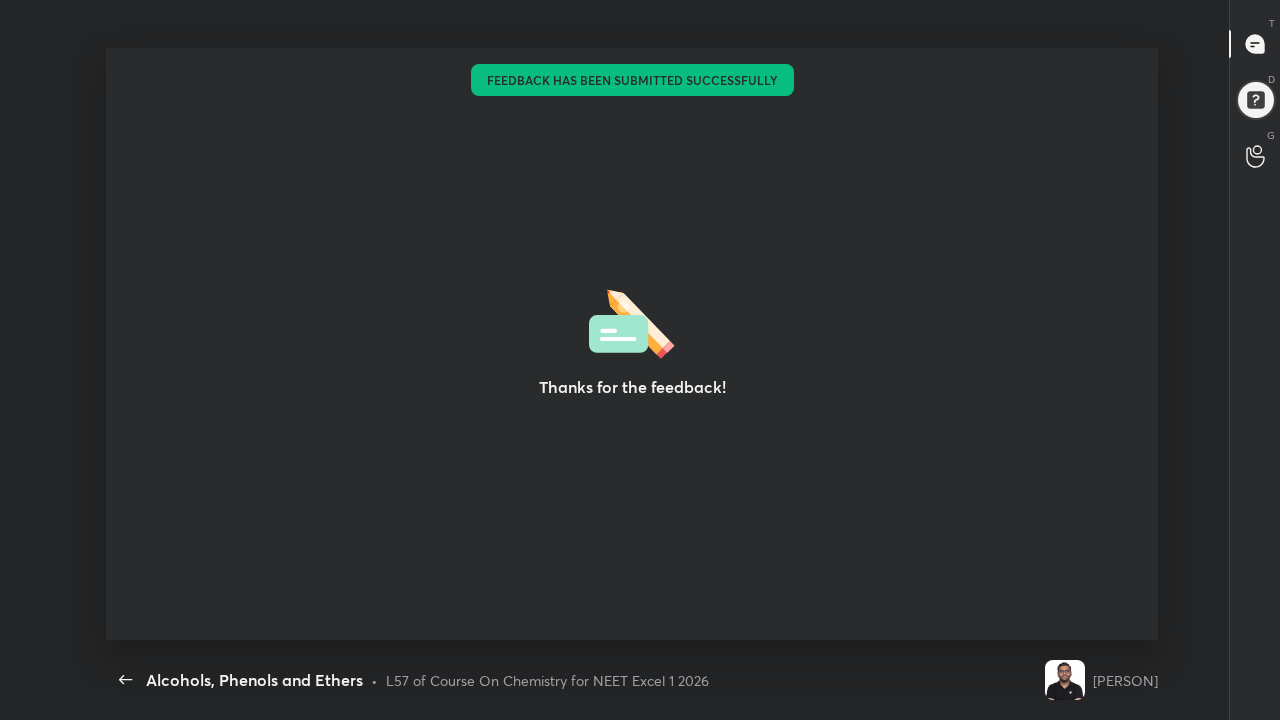click on "Thanks for the feedback!" at bounding box center (632, 344) 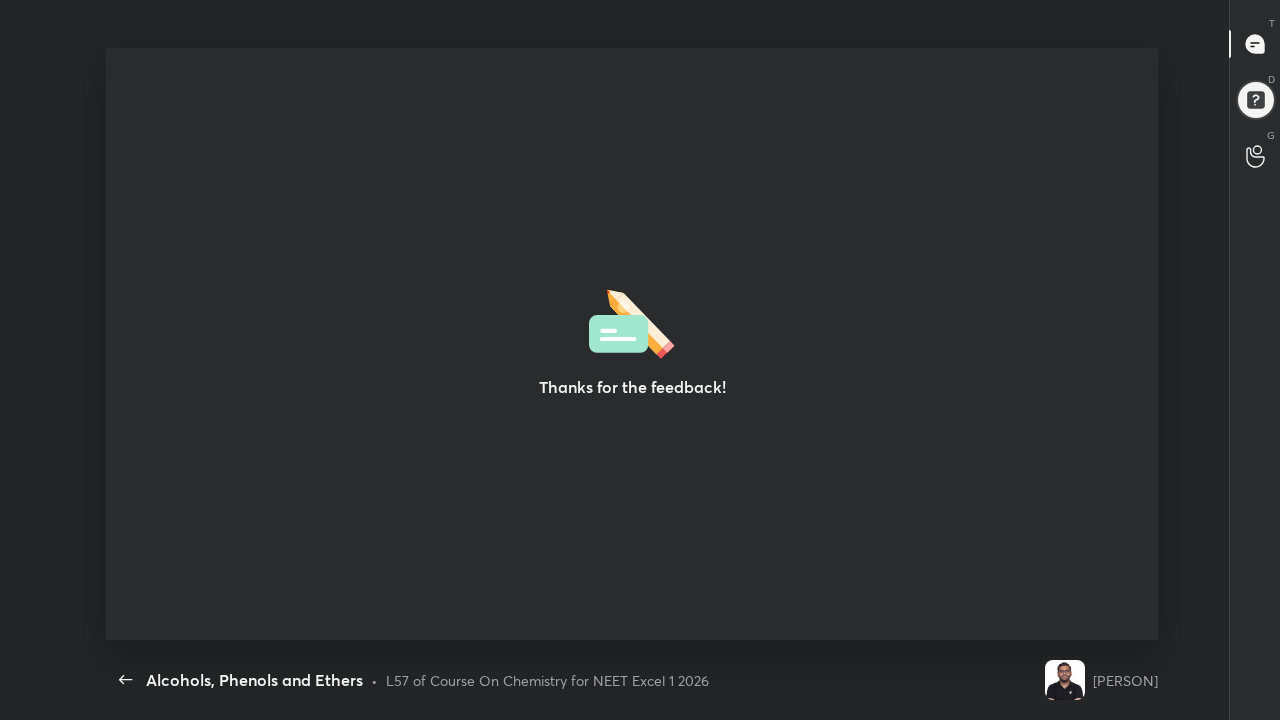 click on "Thanks for the feedback!" at bounding box center [632, 344] 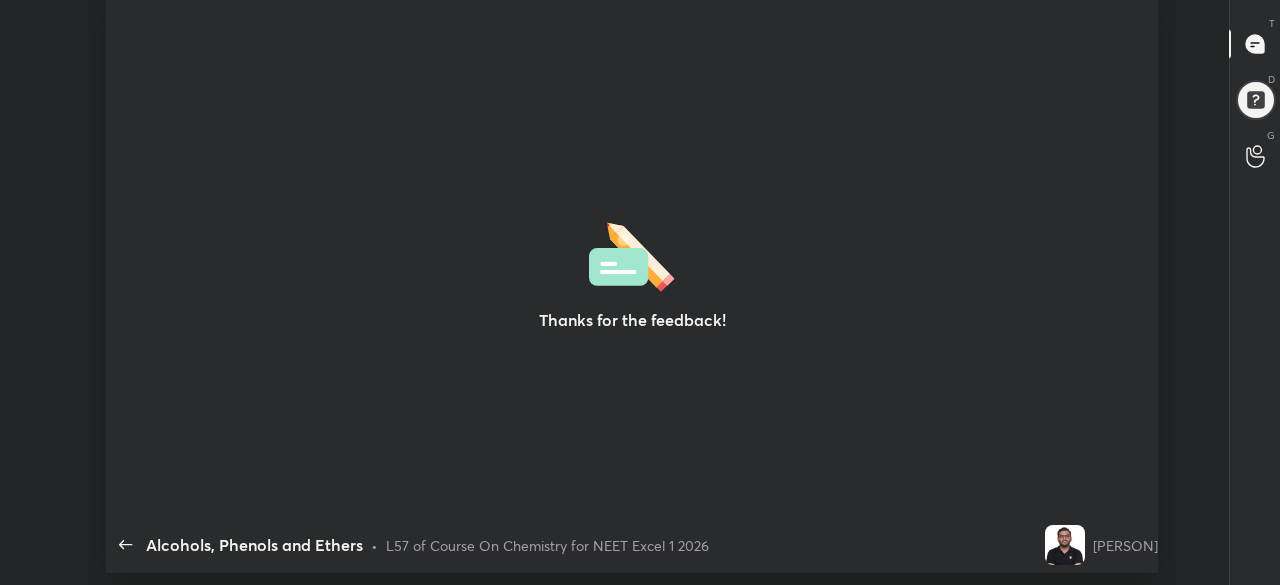 type on "x" 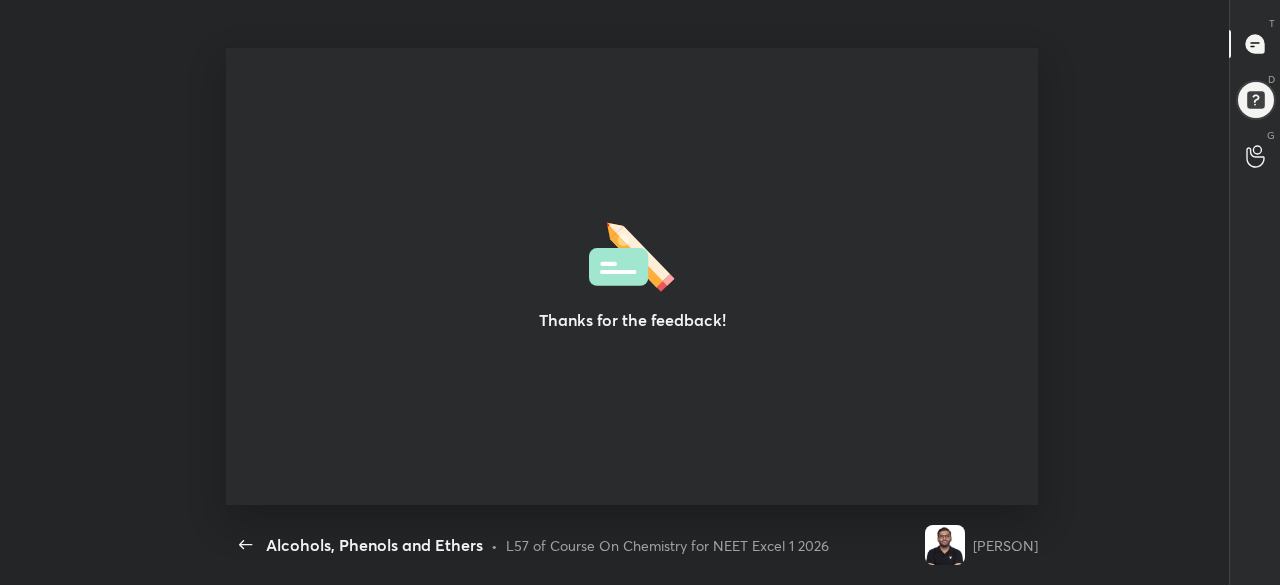 click on "Thanks for the feedback!" at bounding box center [632, 276] 